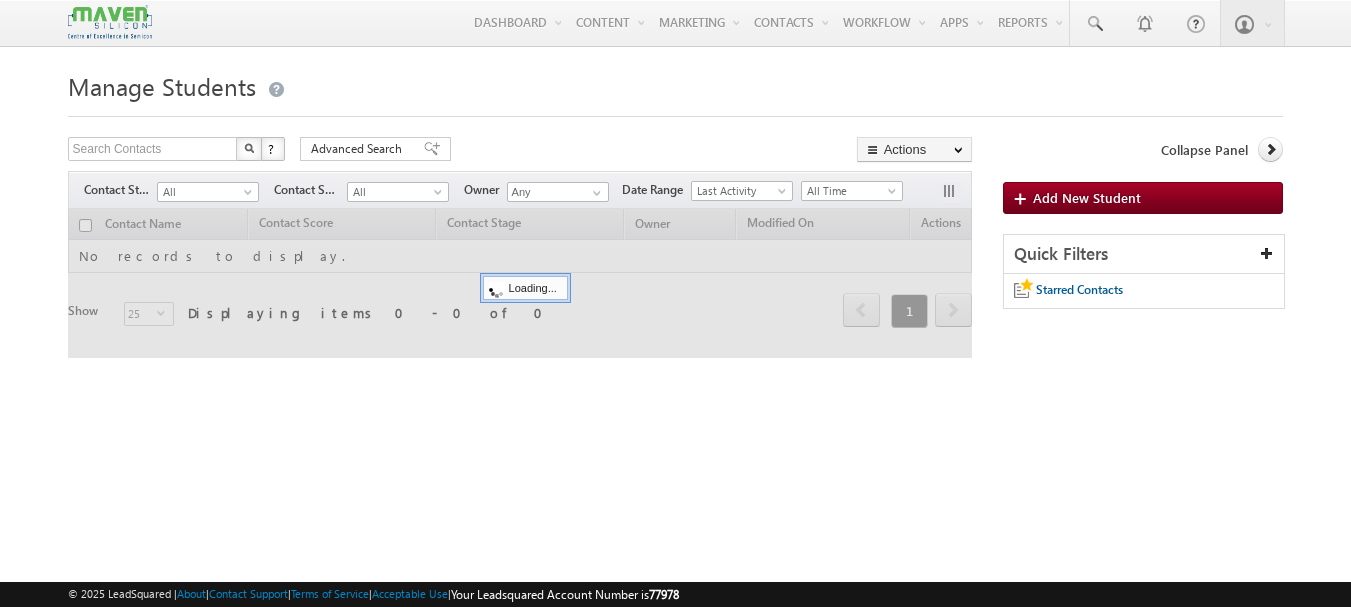 scroll, scrollTop: 0, scrollLeft: 0, axis: both 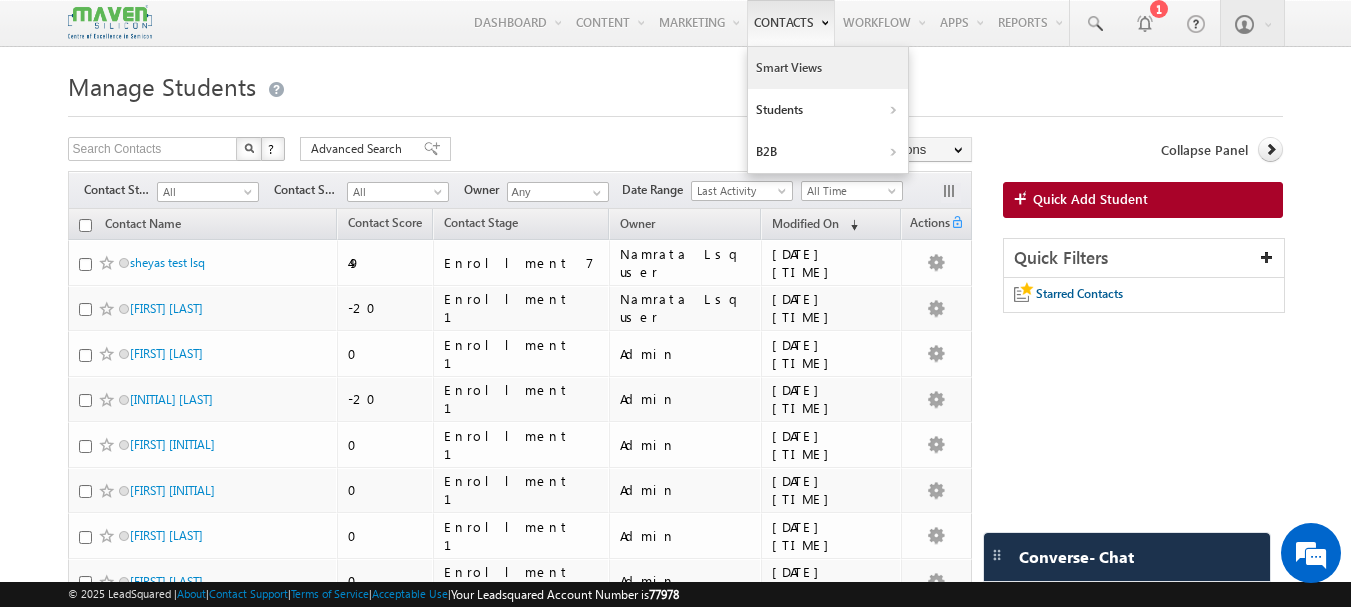 click on "Smart Views" at bounding box center (828, 68) 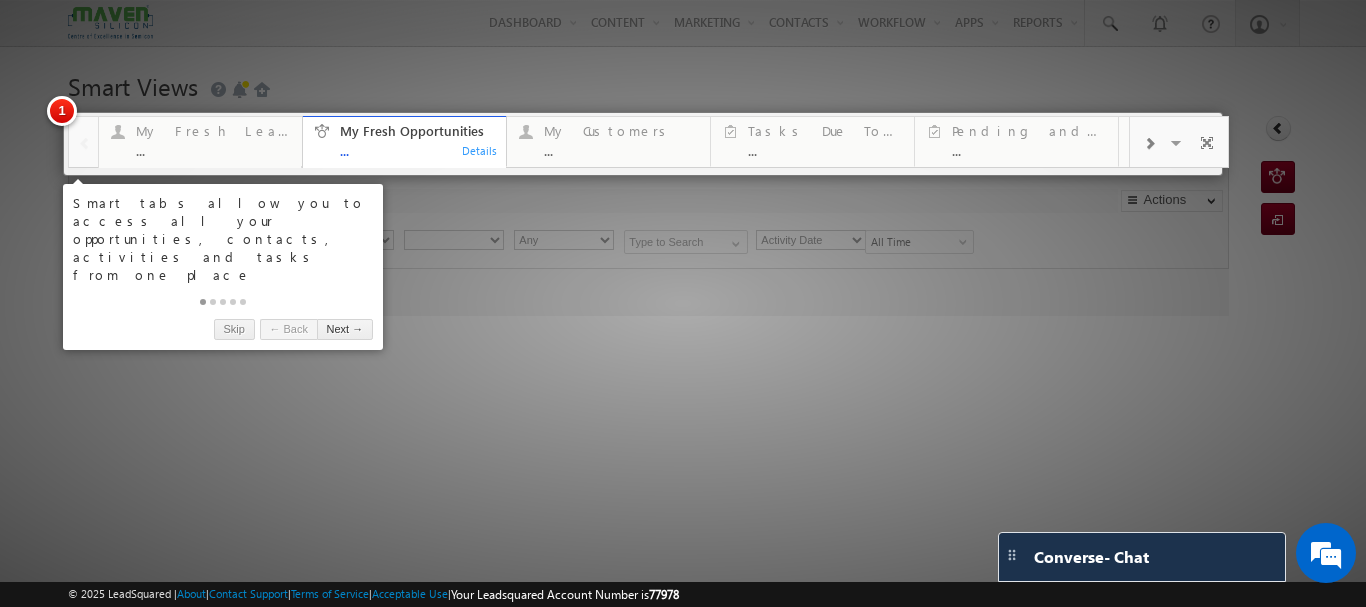scroll, scrollTop: 0, scrollLeft: 0, axis: both 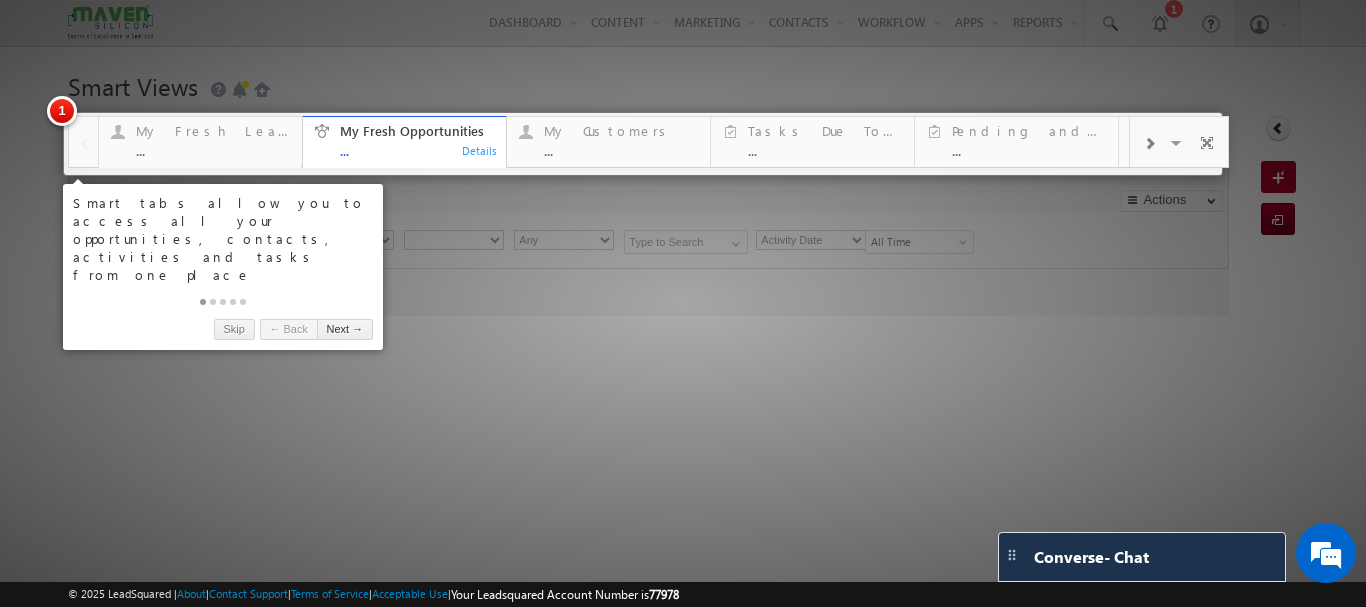 type on "Current User" 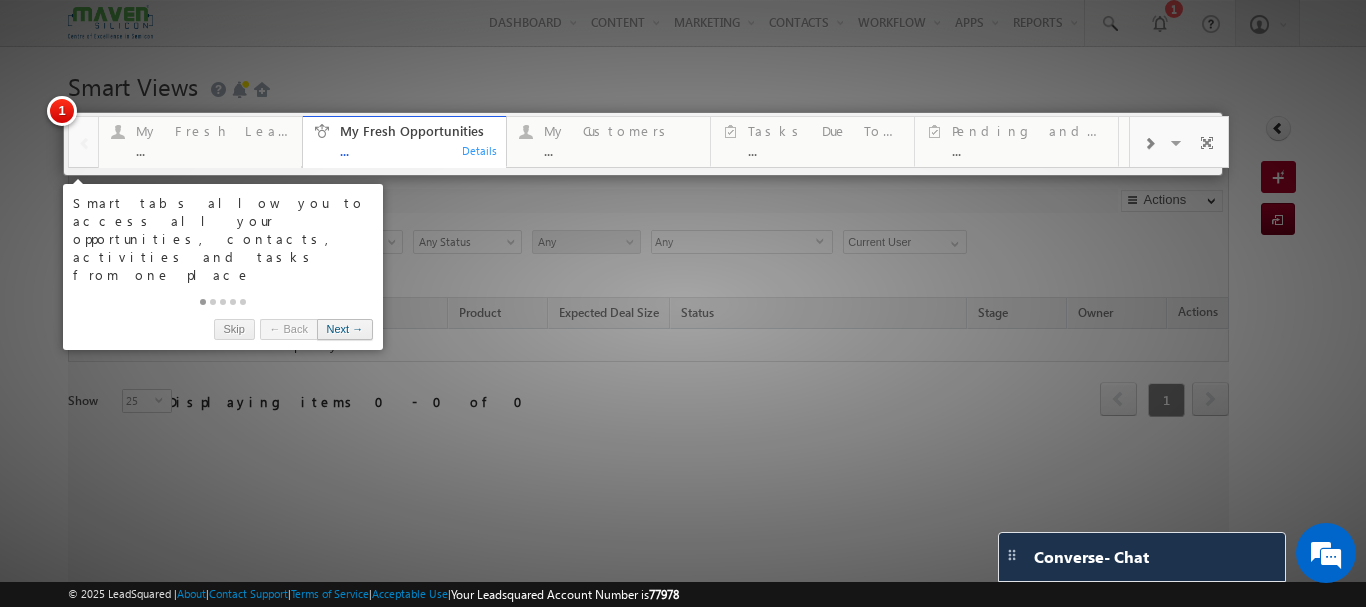 click on "Next →" at bounding box center [345, 329] 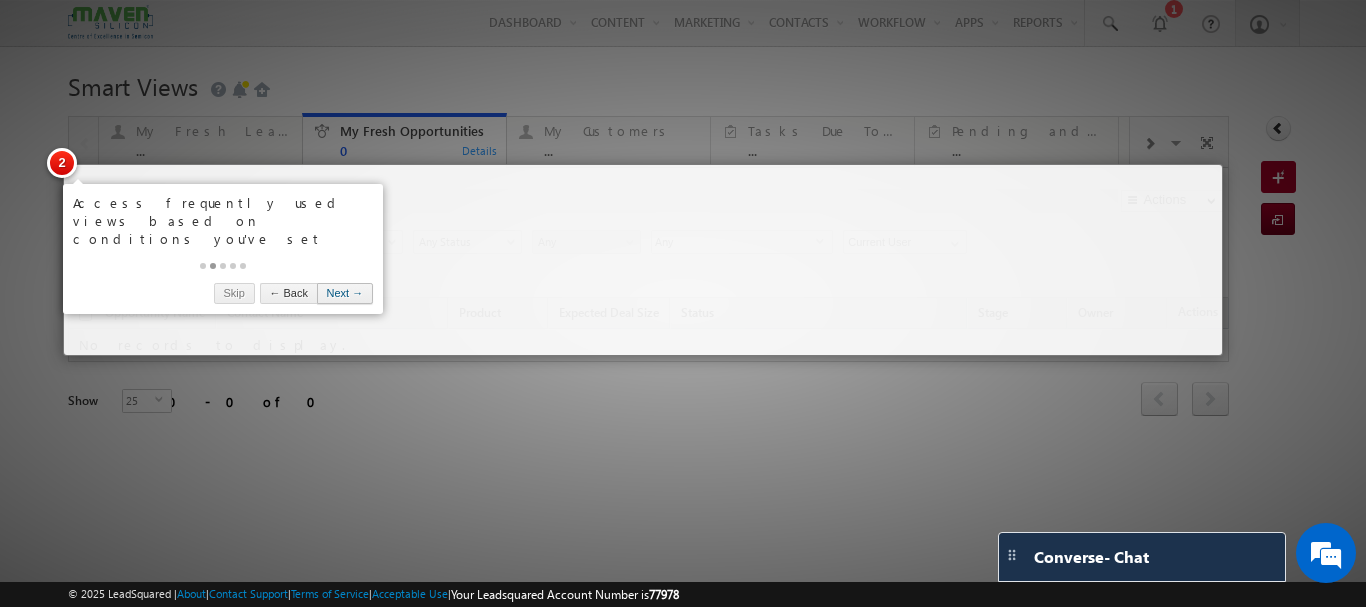 click on "Next →" at bounding box center [345, 293] 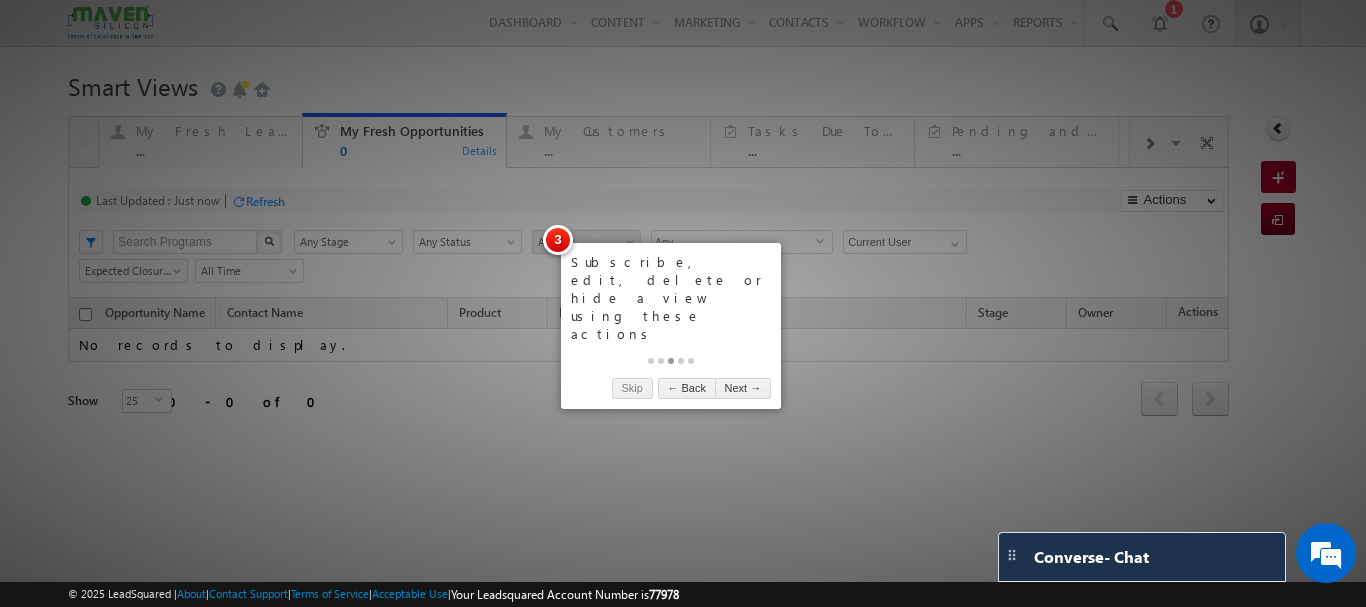 click on "Subscribe, edit, delete or hide a view using these actions           Skip ← Back Next →" at bounding box center (671, 326) 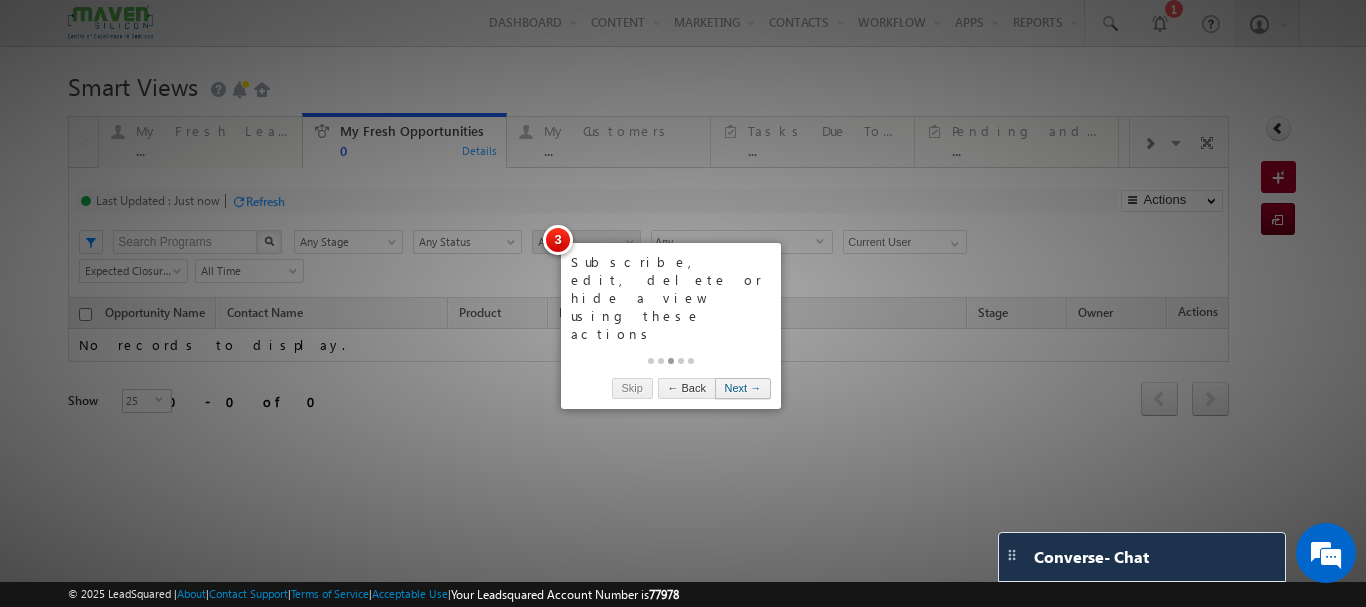 click on "Next →" at bounding box center [743, 388] 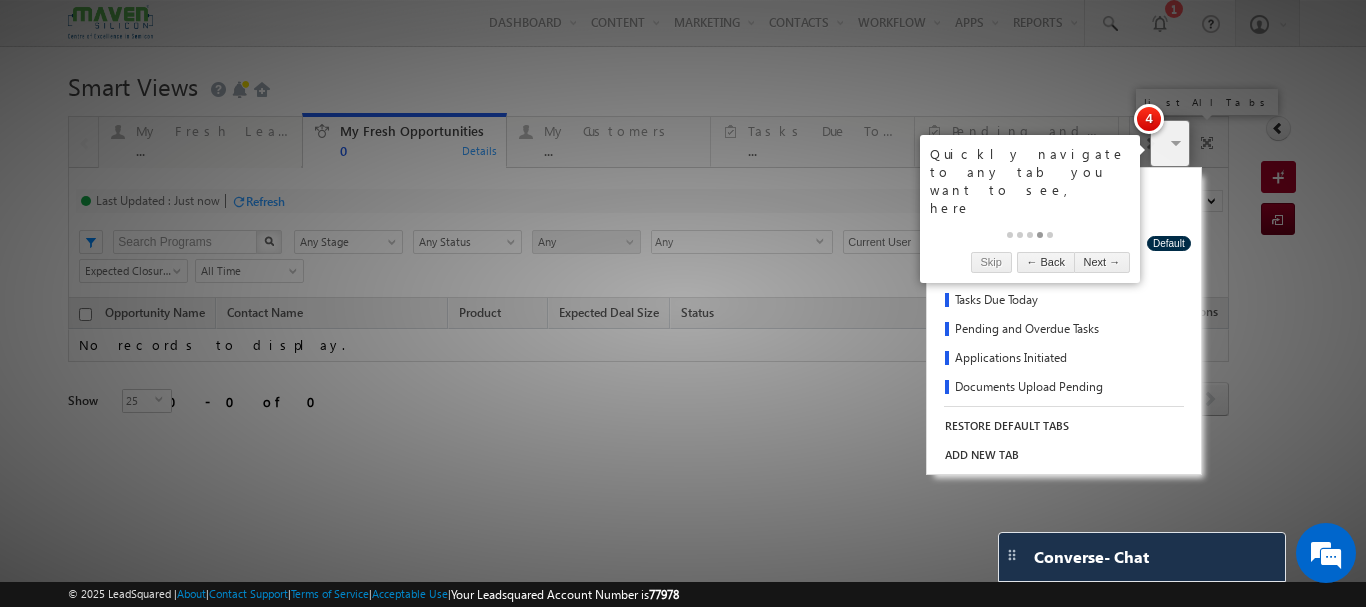 scroll, scrollTop: 0, scrollLeft: 0, axis: both 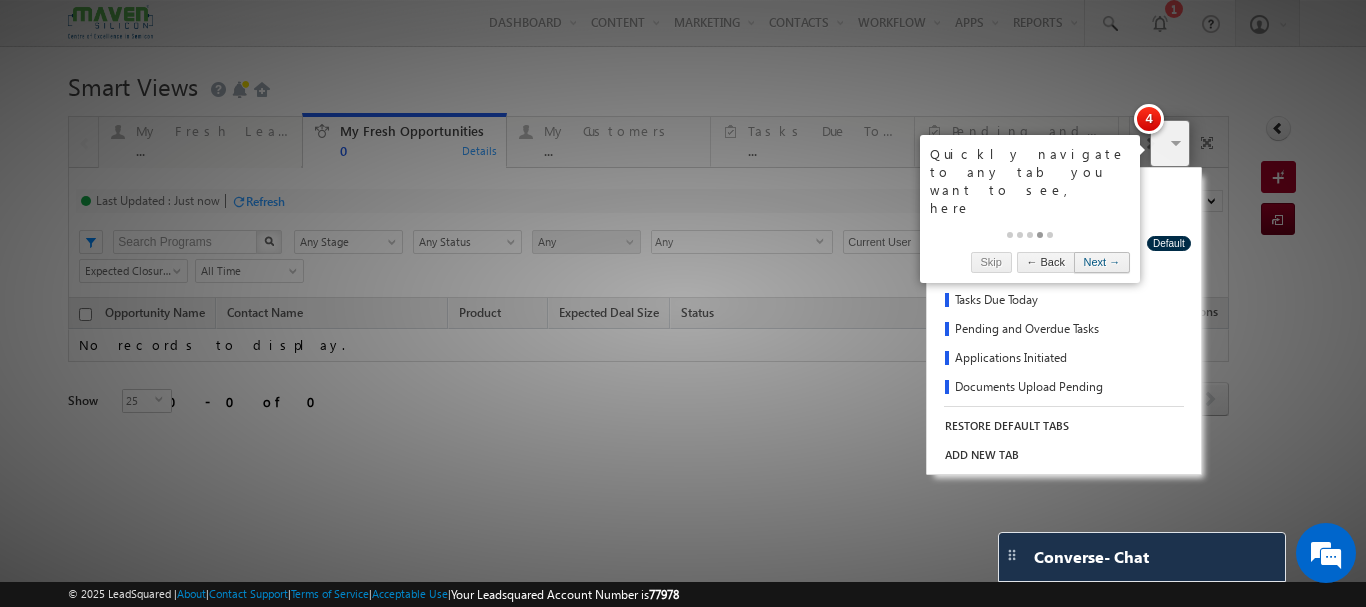 click on "Next →" at bounding box center [1102, 262] 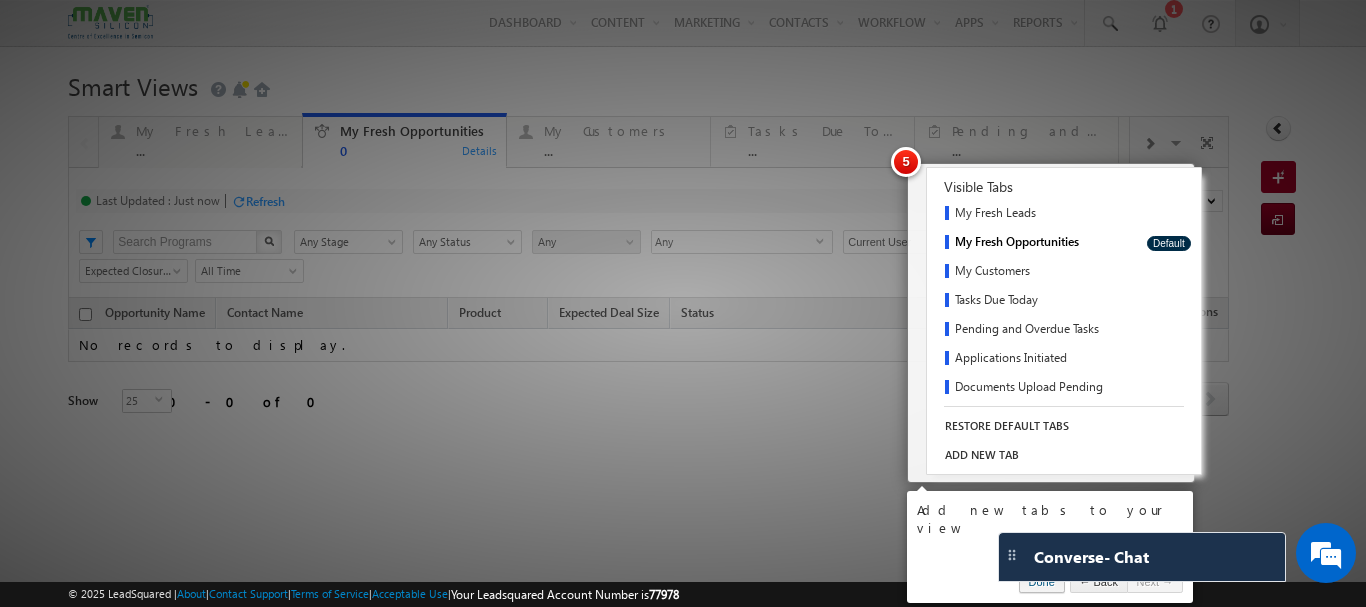 click on "Done" at bounding box center [1042, 582] 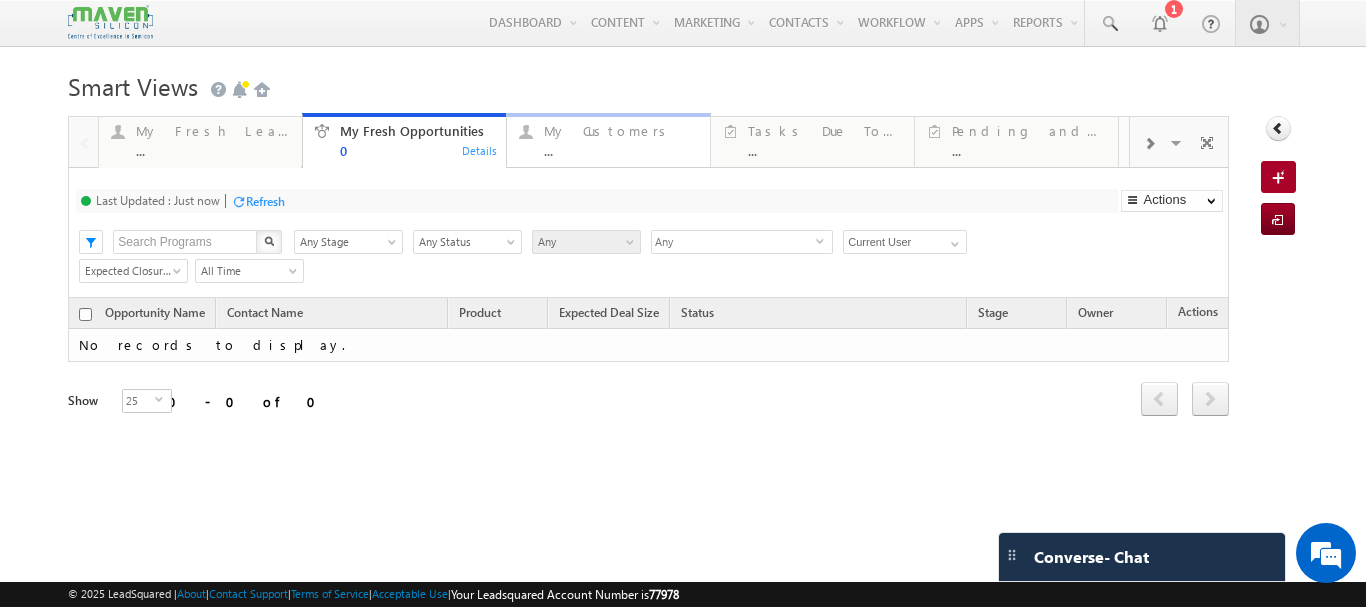 click on "My Customers" at bounding box center (621, 131) 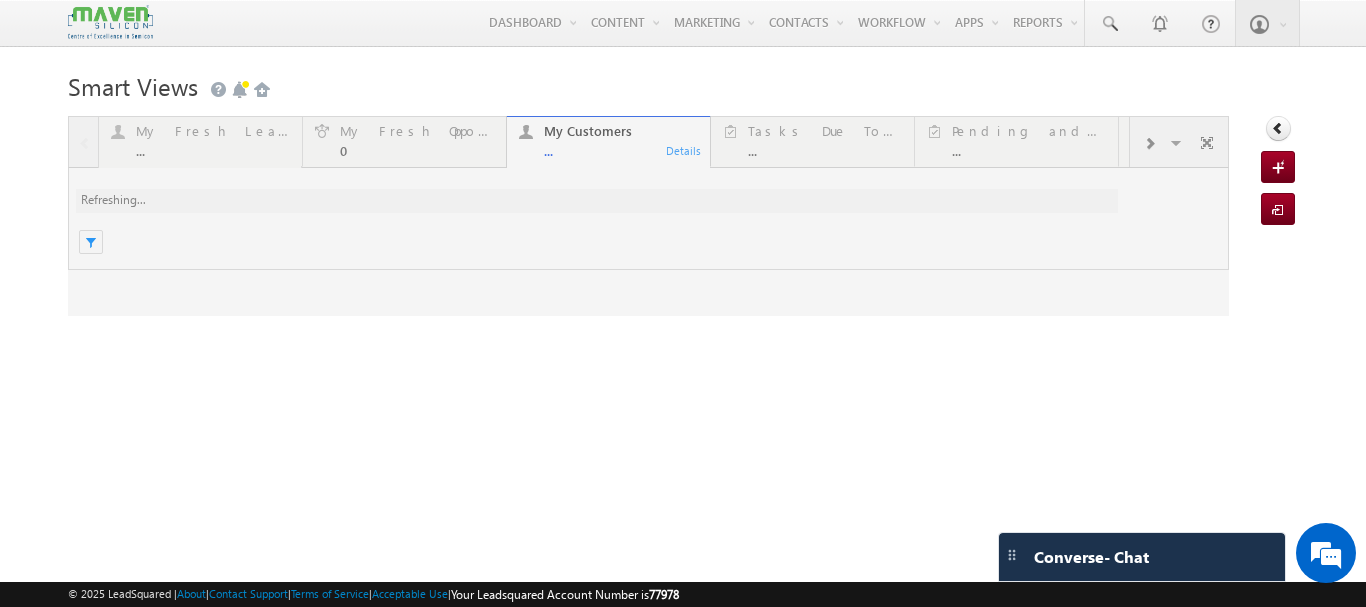 scroll, scrollTop: 0, scrollLeft: 0, axis: both 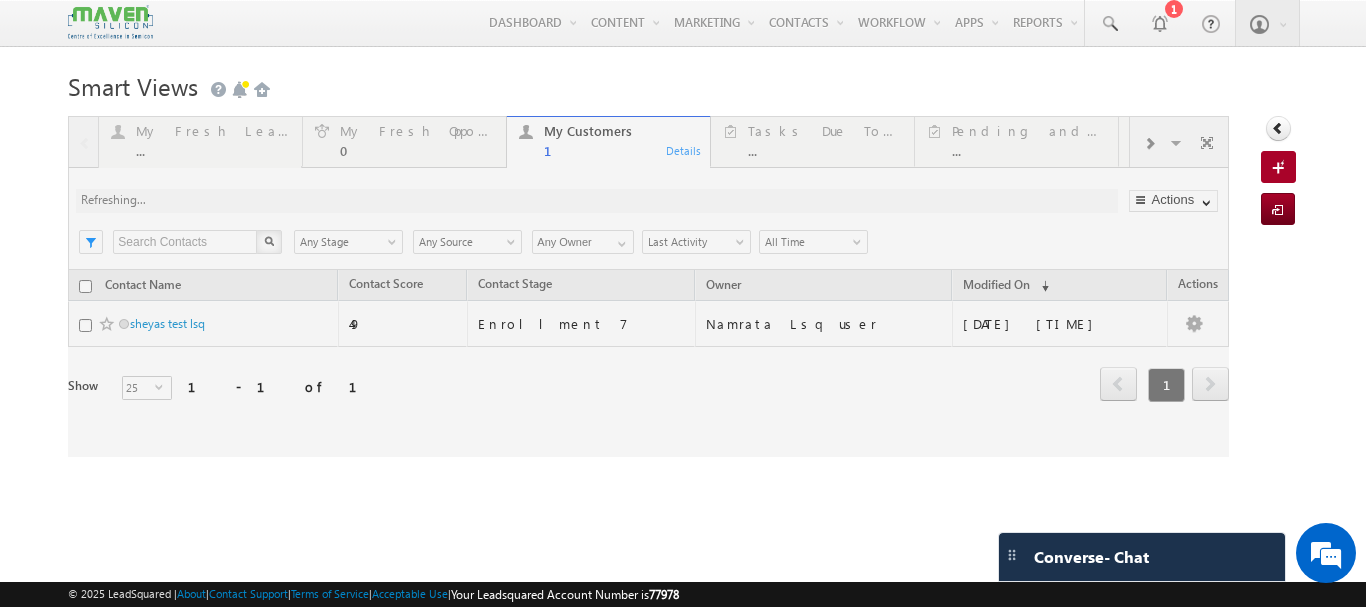 click at bounding box center [648, 286] 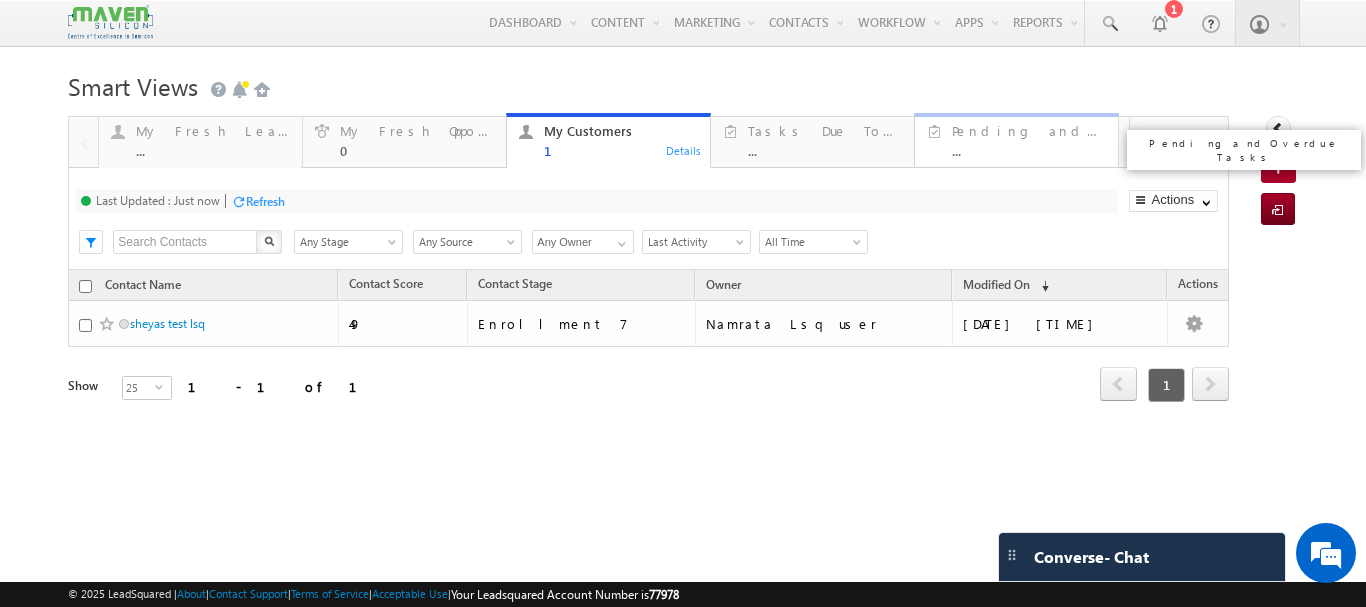 click on "..." at bounding box center (1029, 150) 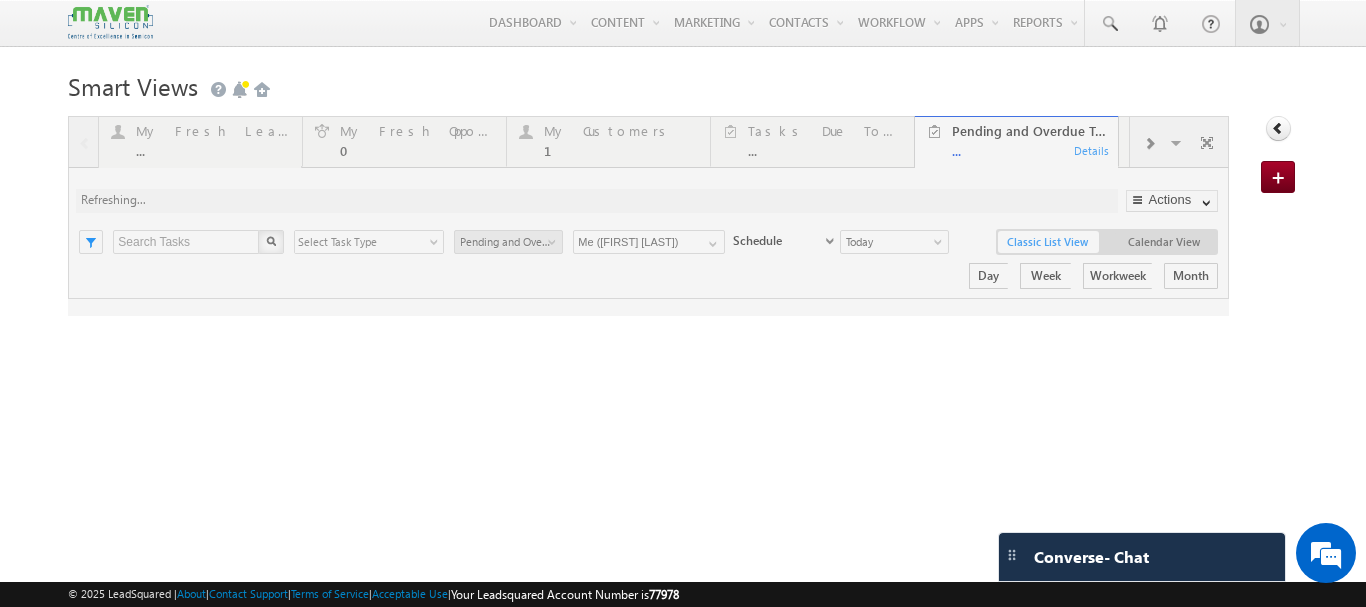 scroll, scrollTop: 0, scrollLeft: 0, axis: both 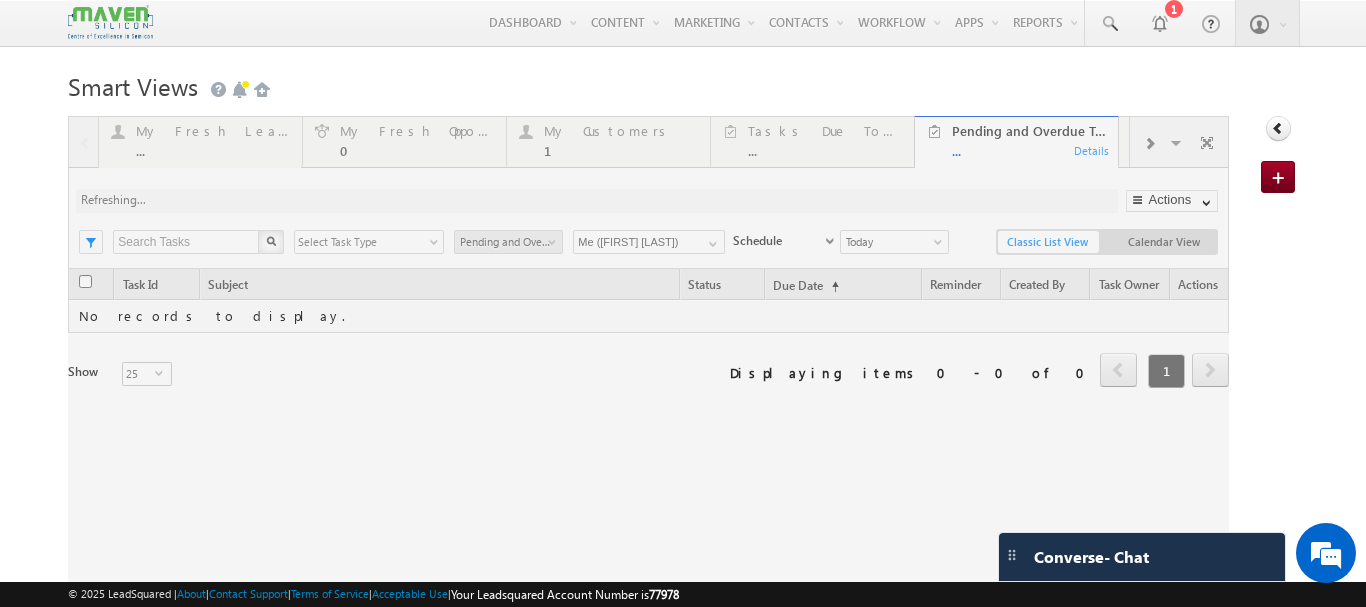click at bounding box center [648, 382] 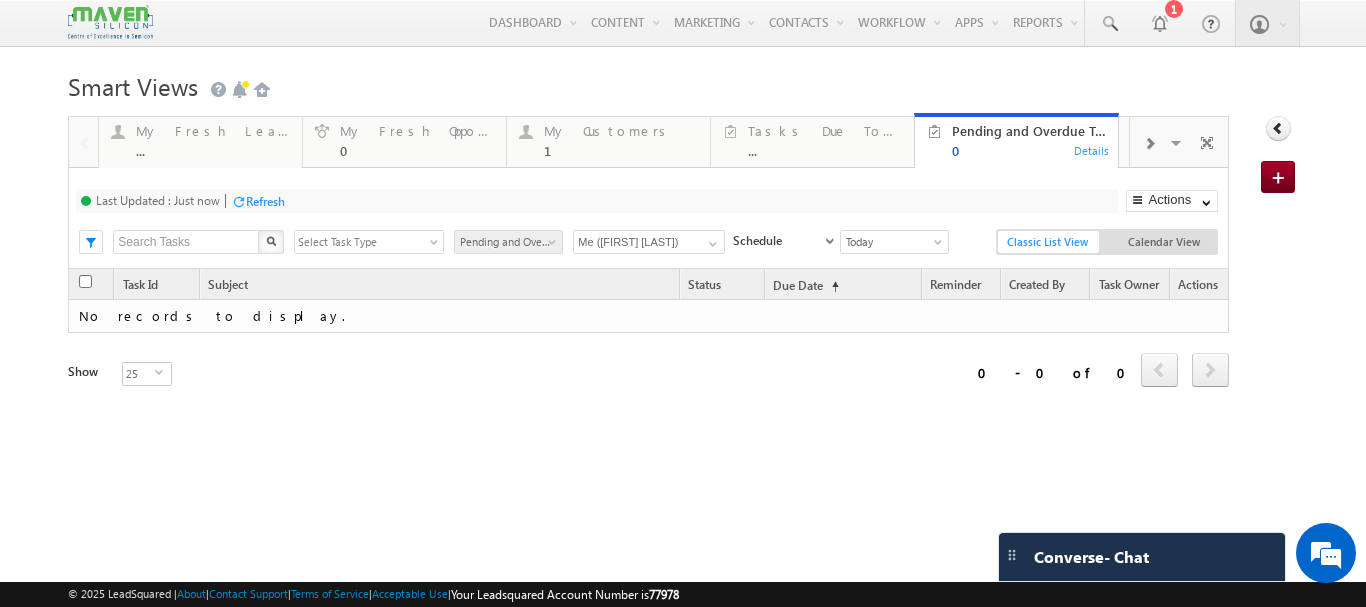click at bounding box center (1149, 144) 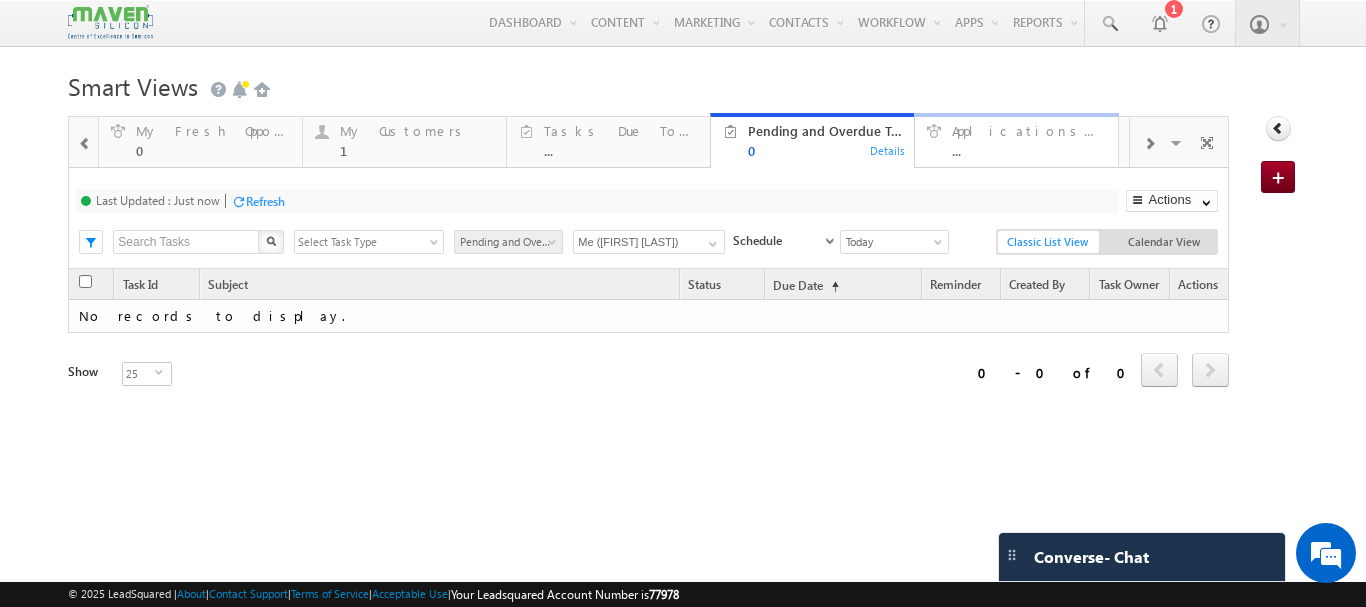 click on "Applications Initiated" at bounding box center [1029, 131] 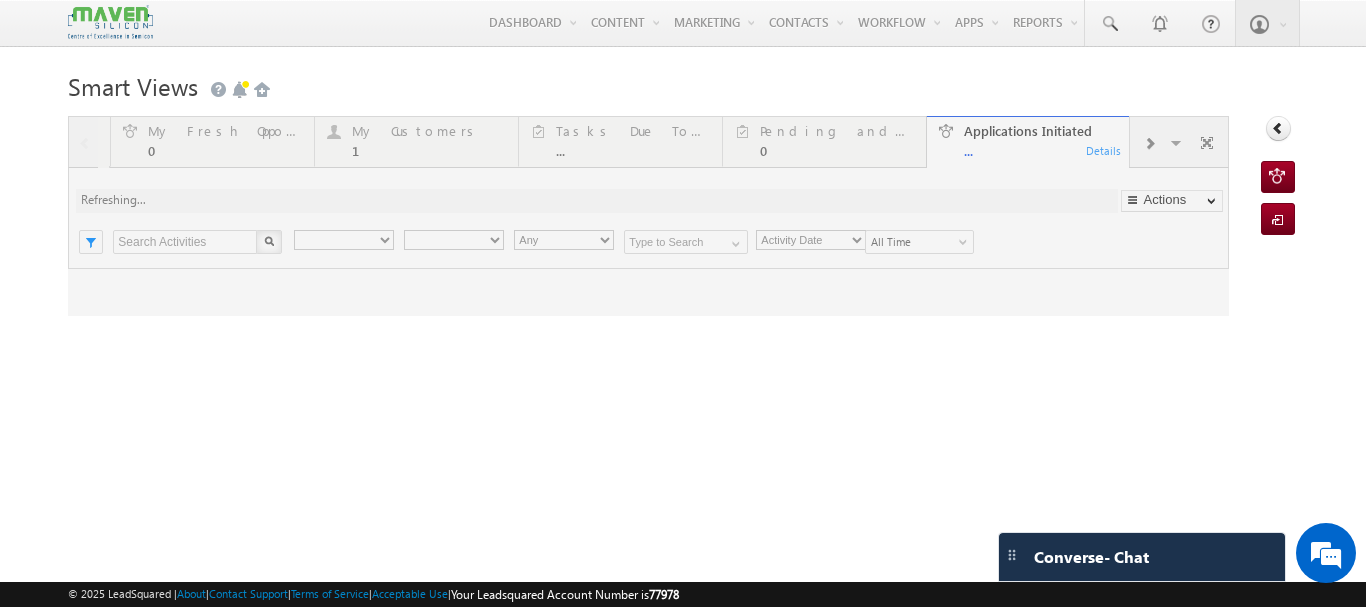 scroll, scrollTop: 0, scrollLeft: 0, axis: both 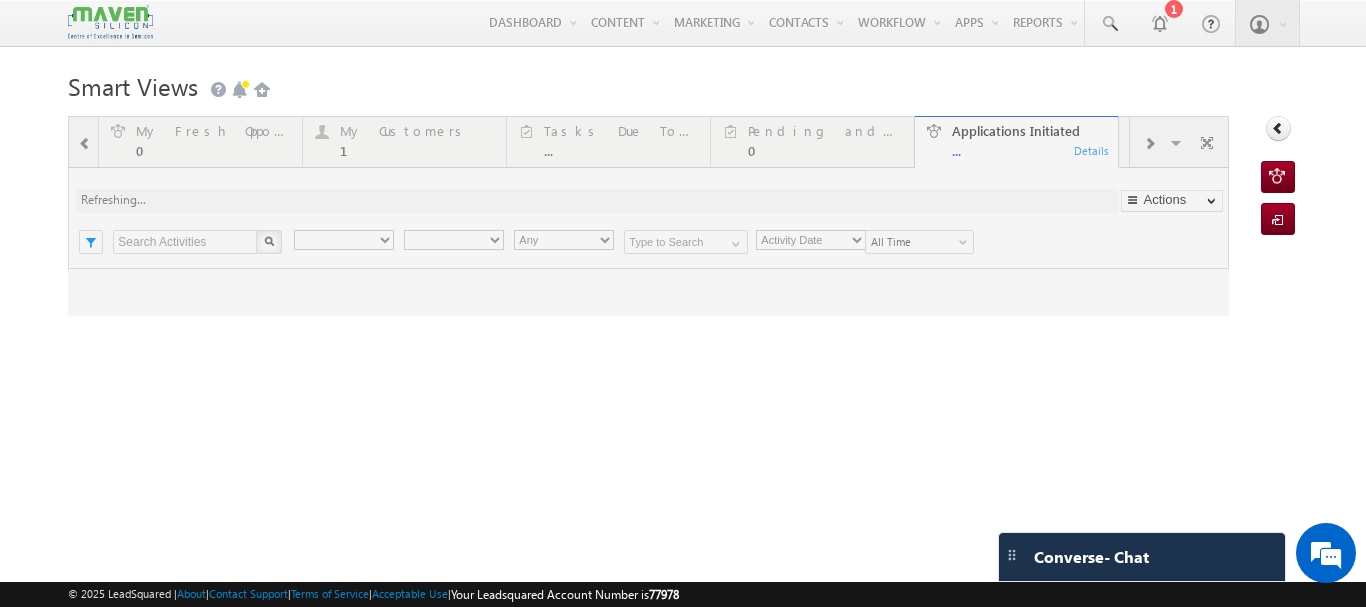 click at bounding box center (648, 216) 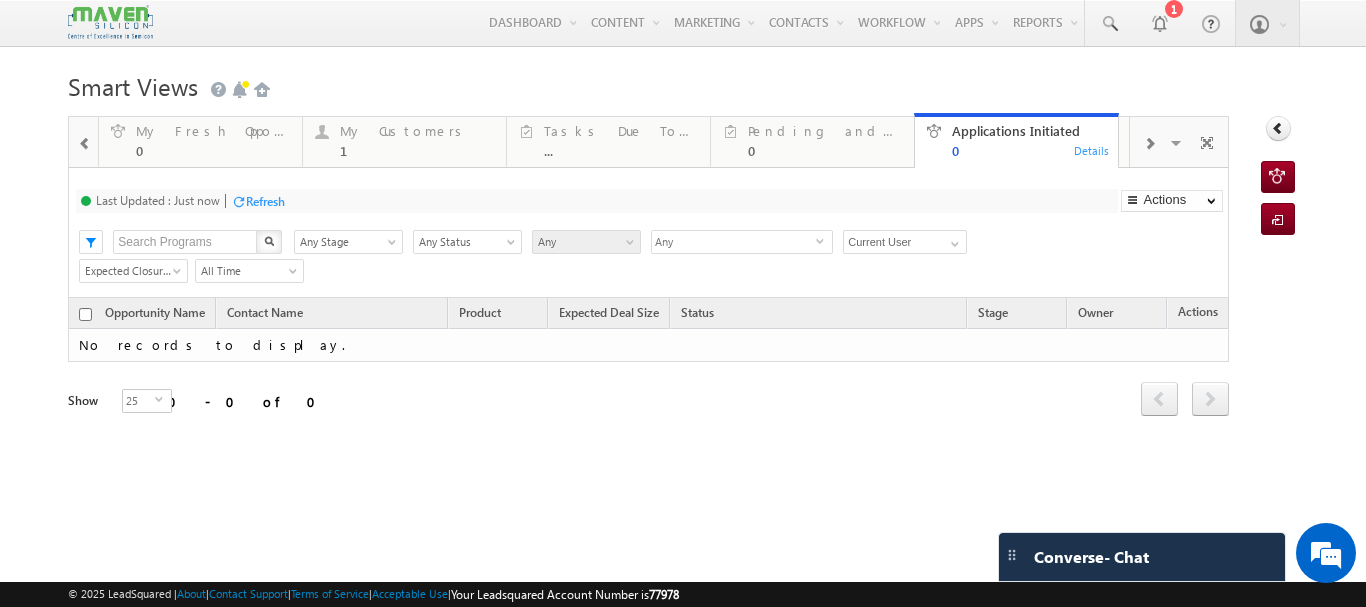click at bounding box center [1149, 144] 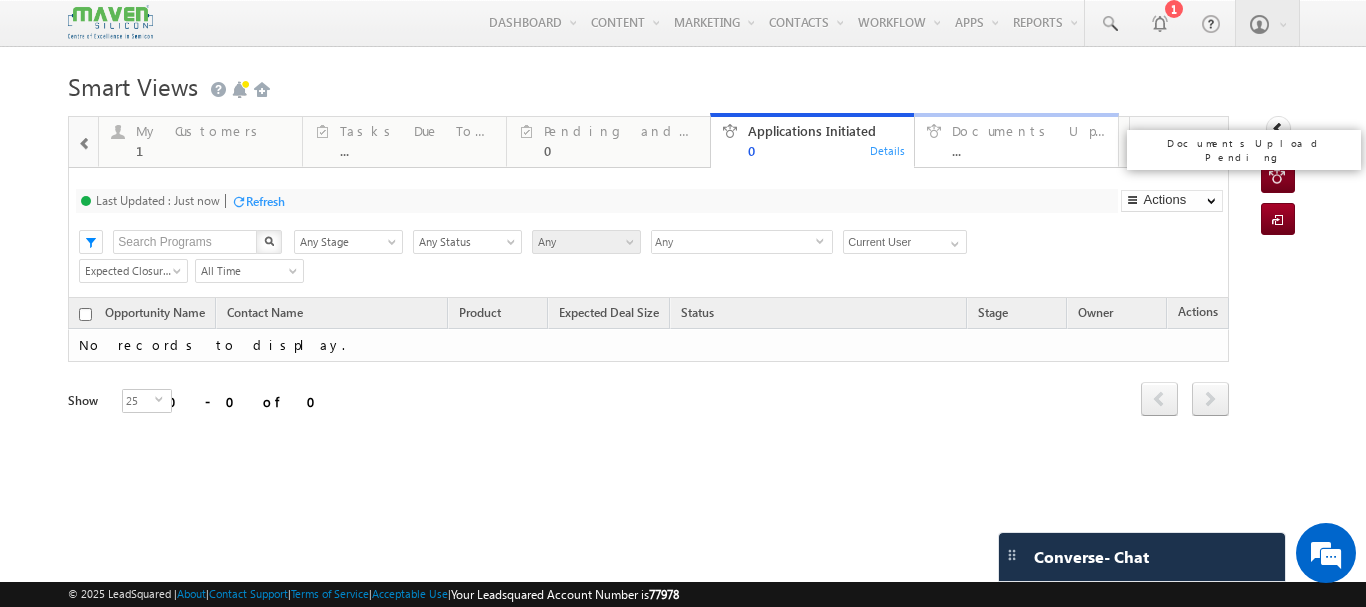 click on "Documents Upload Pending" at bounding box center (1029, 131) 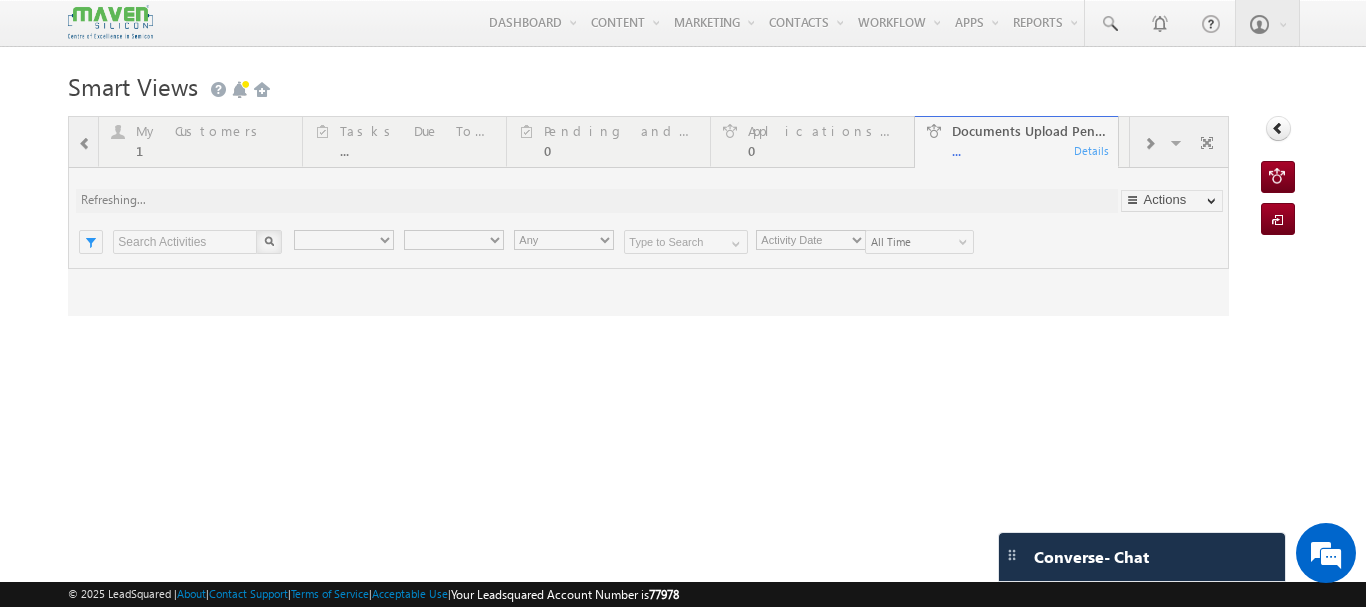 scroll, scrollTop: 0, scrollLeft: 0, axis: both 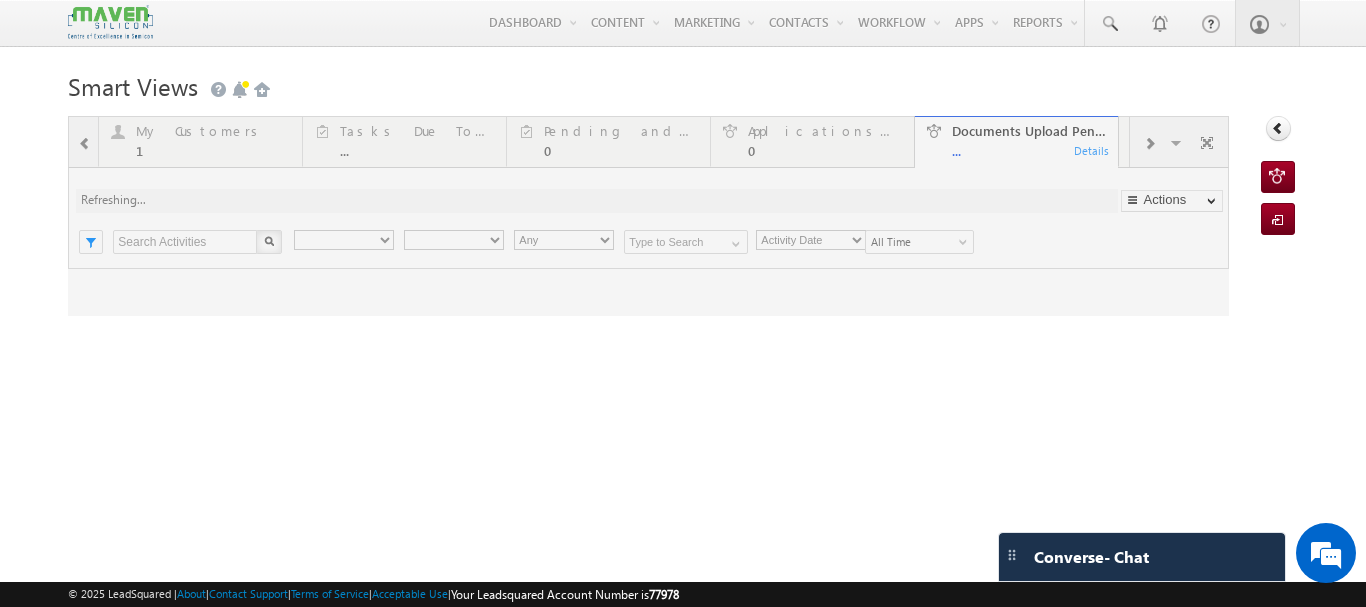 type on "Current User" 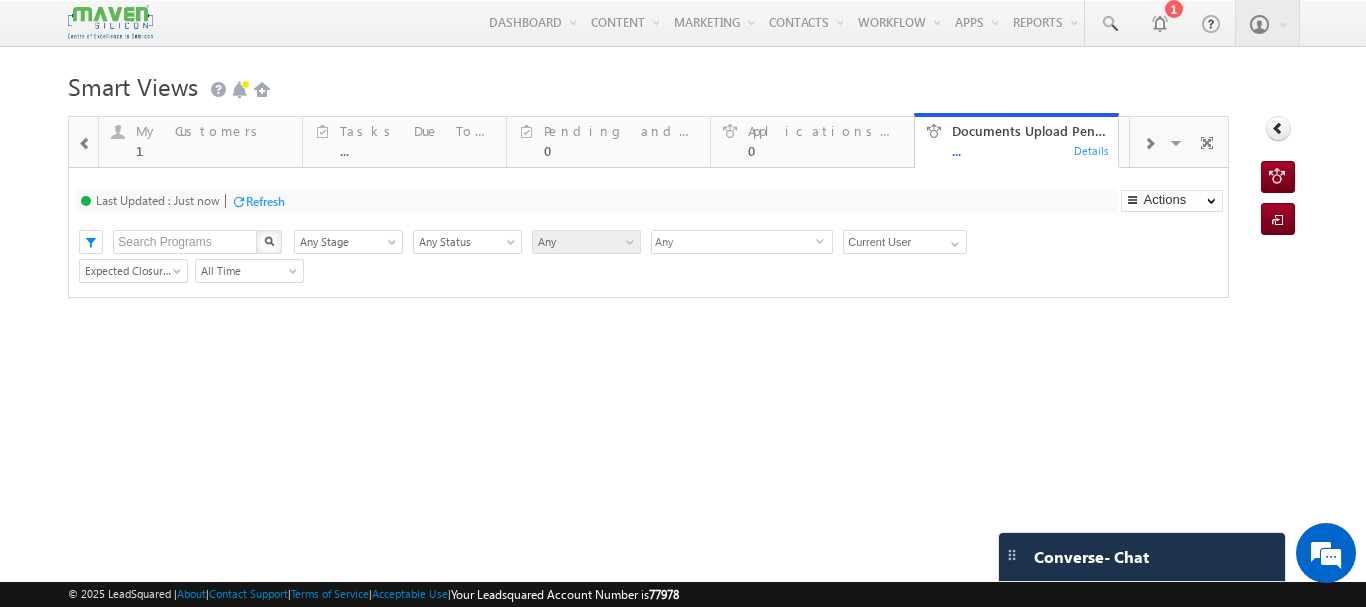 click at bounding box center (1149, 144) 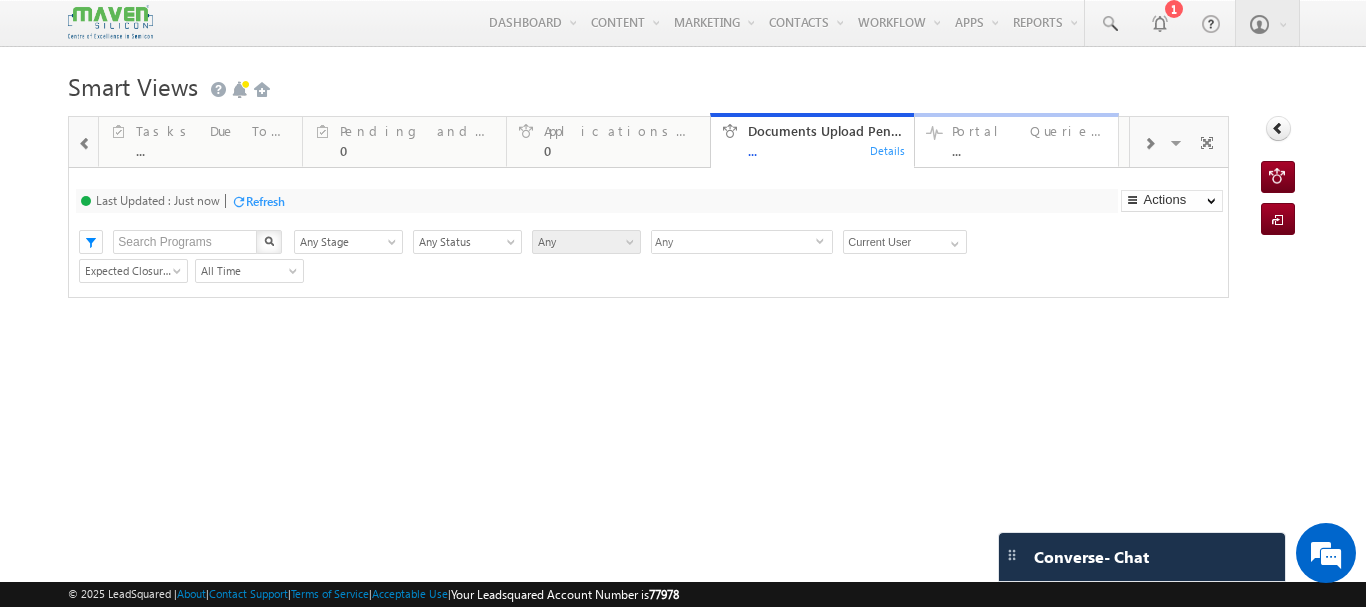 click on "Portal Queries Raised" at bounding box center [1029, 131] 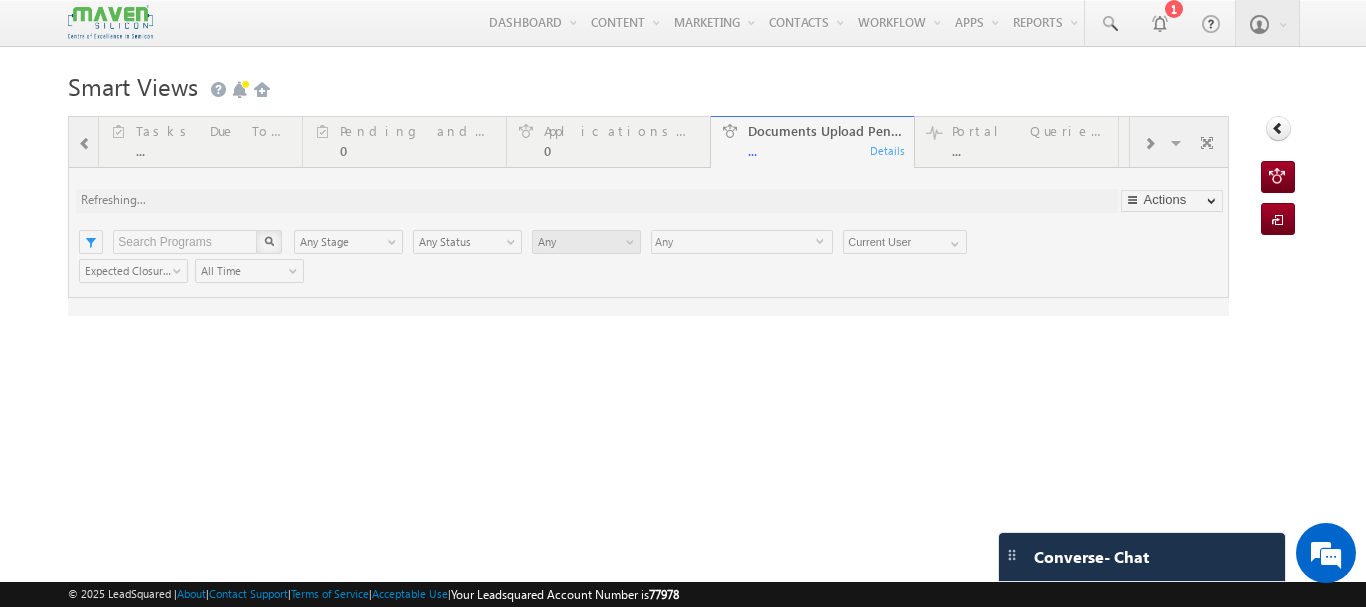 click at bounding box center (648, 216) 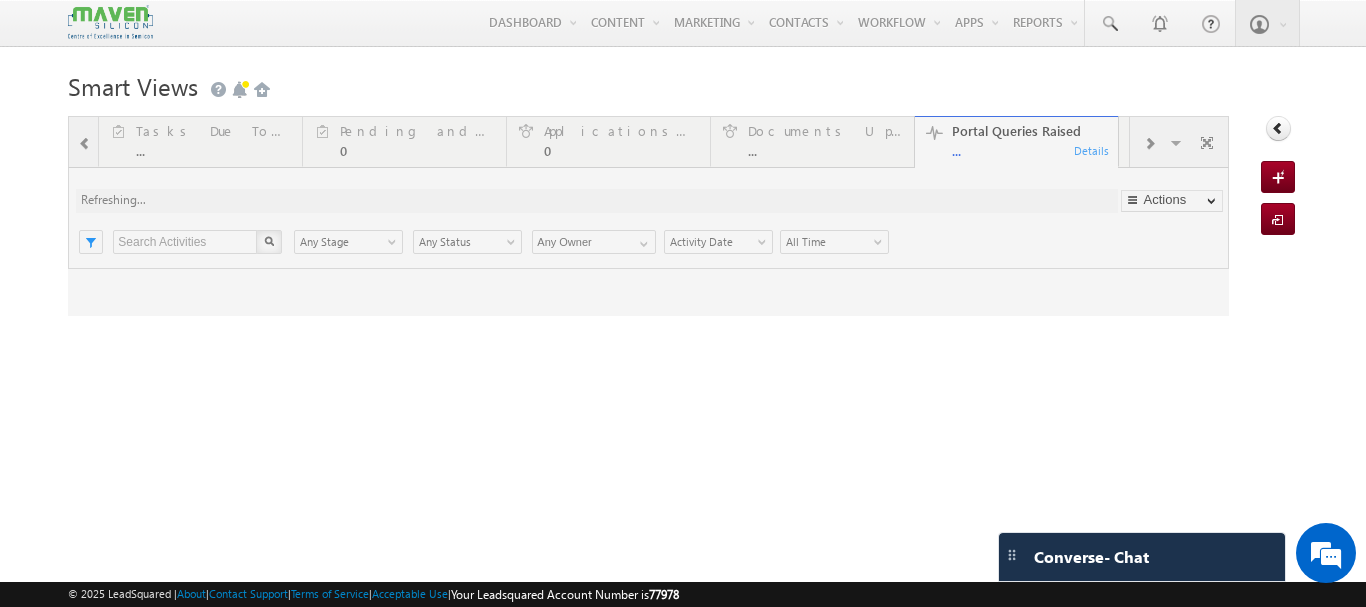 click at bounding box center [648, 216] 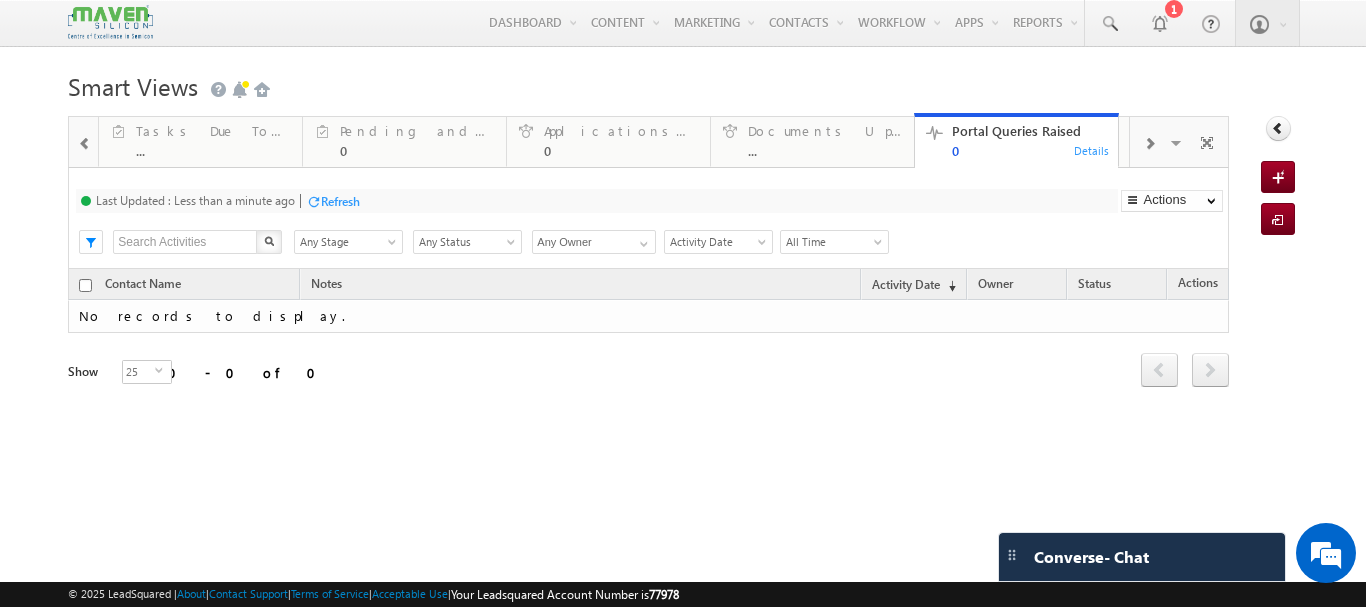 click at bounding box center [1149, 144] 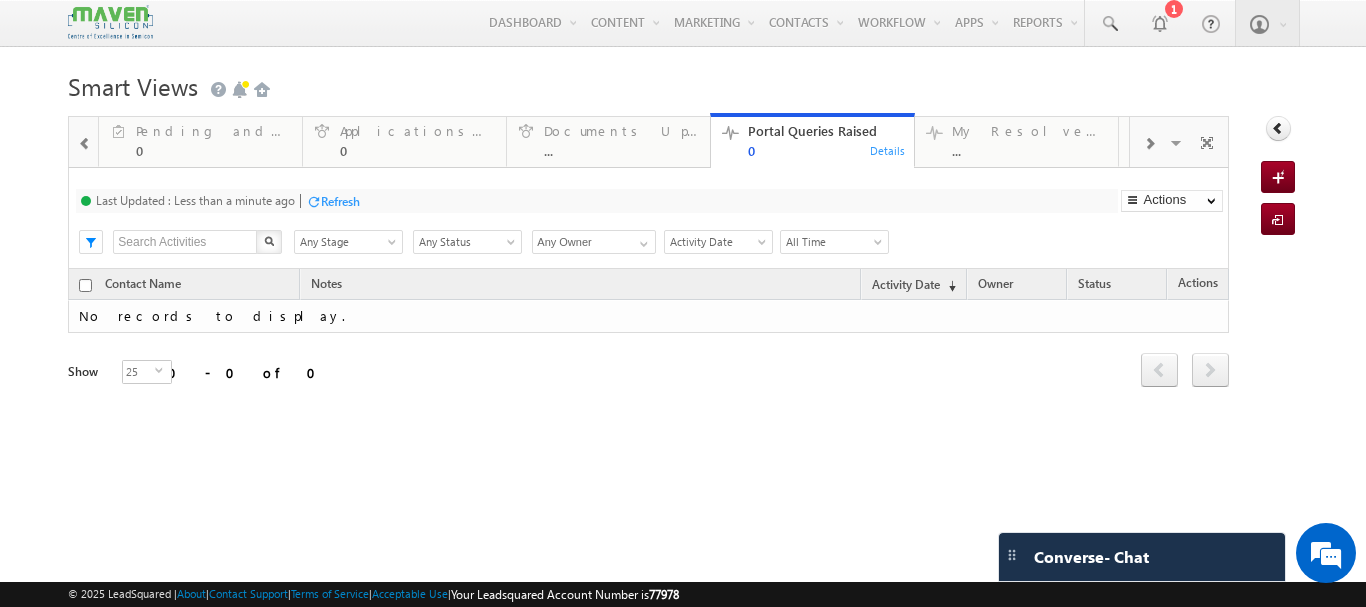 click at bounding box center (1149, 144) 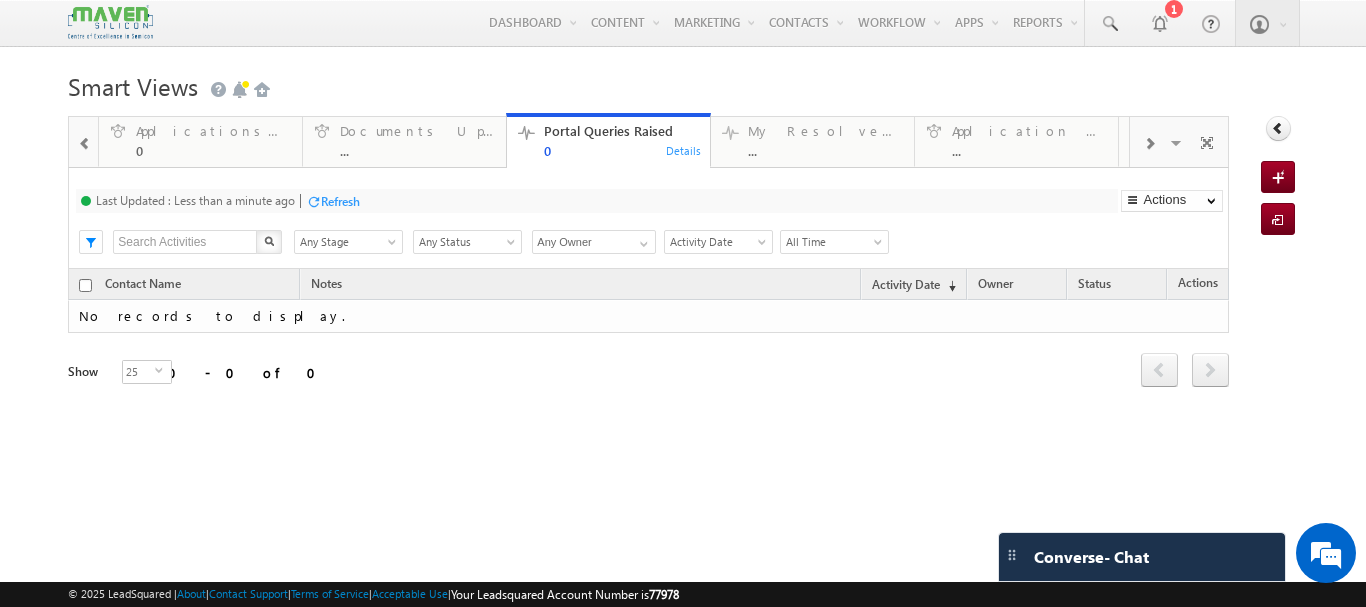 click at bounding box center (1149, 144) 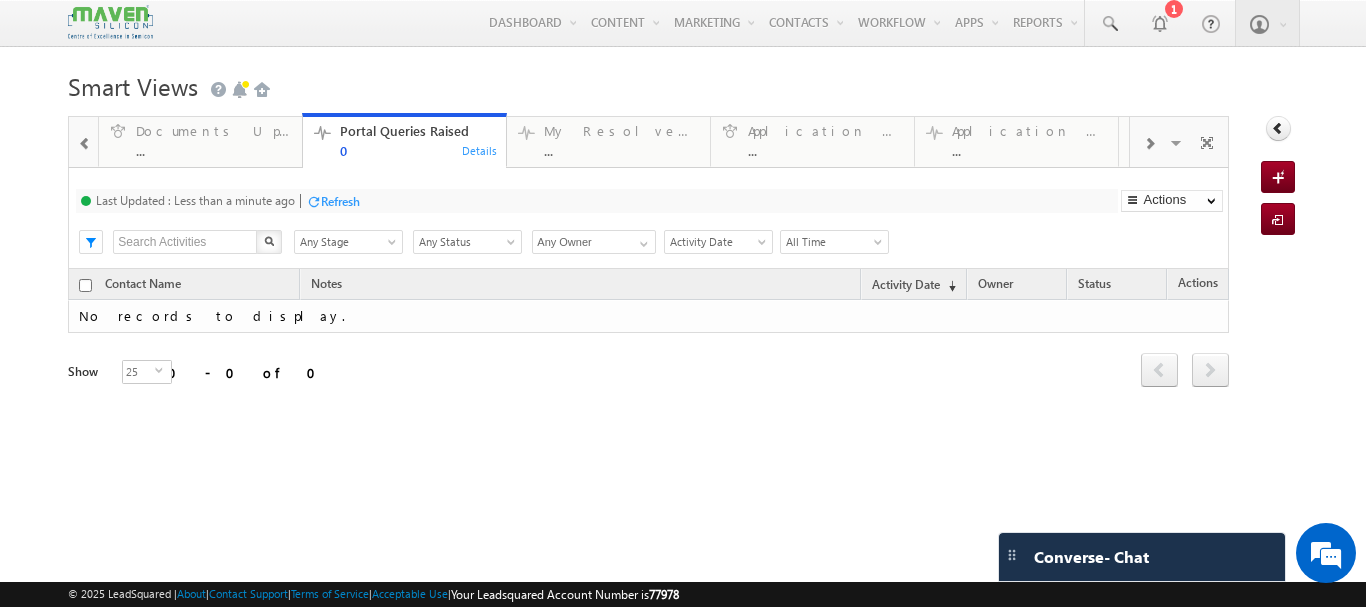 click at bounding box center (1149, 144) 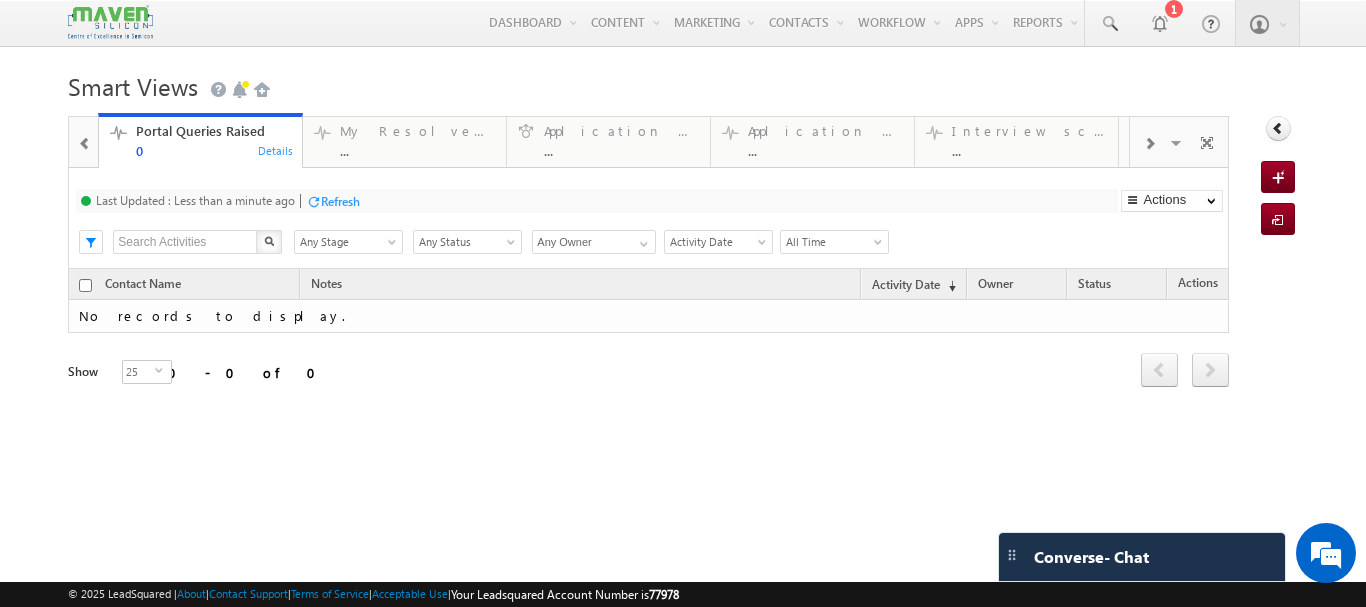 click at bounding box center (1149, 144) 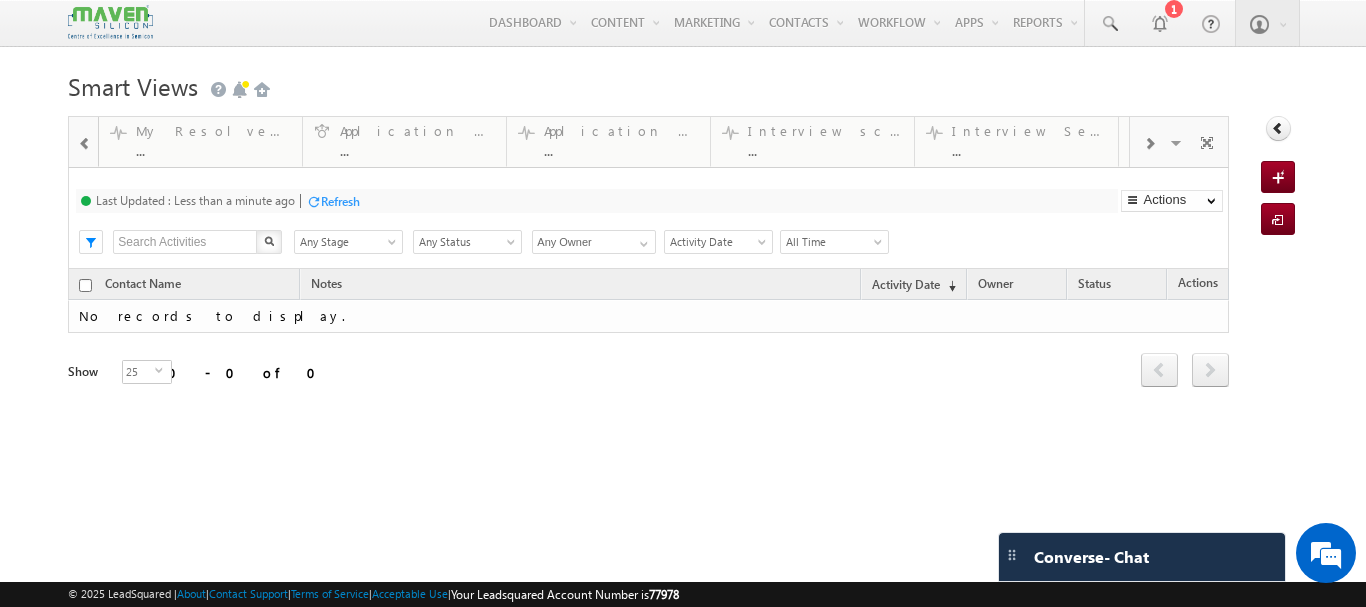 click at bounding box center [1149, 144] 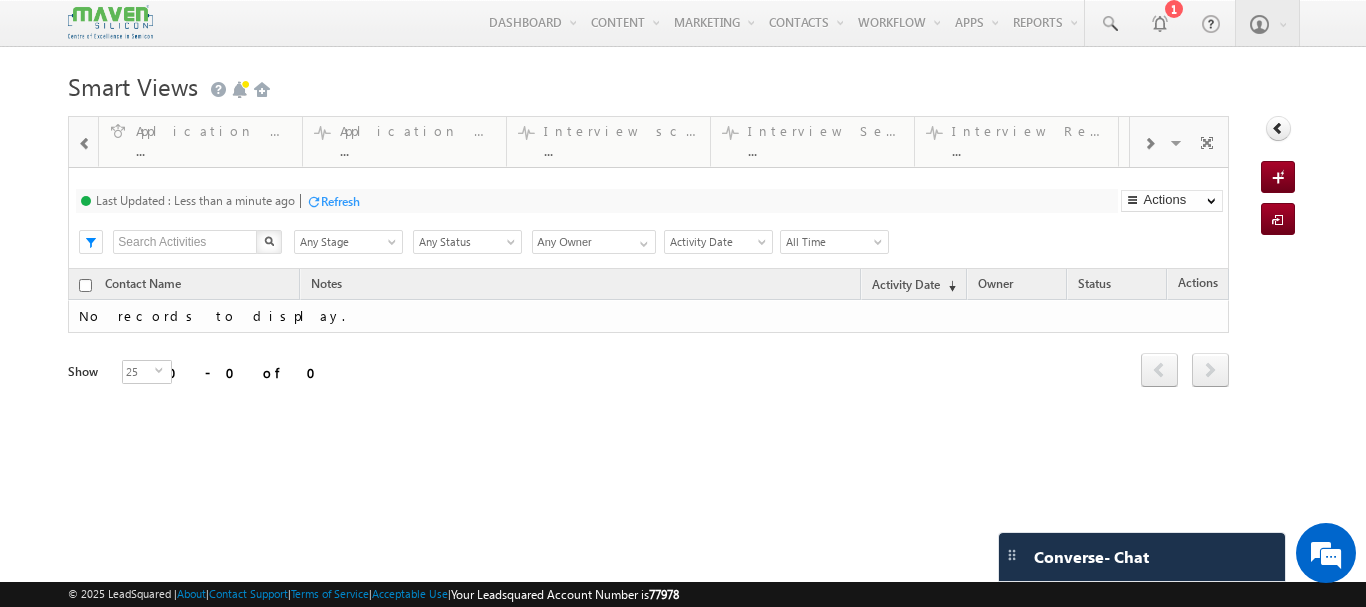 click at bounding box center [1149, 144] 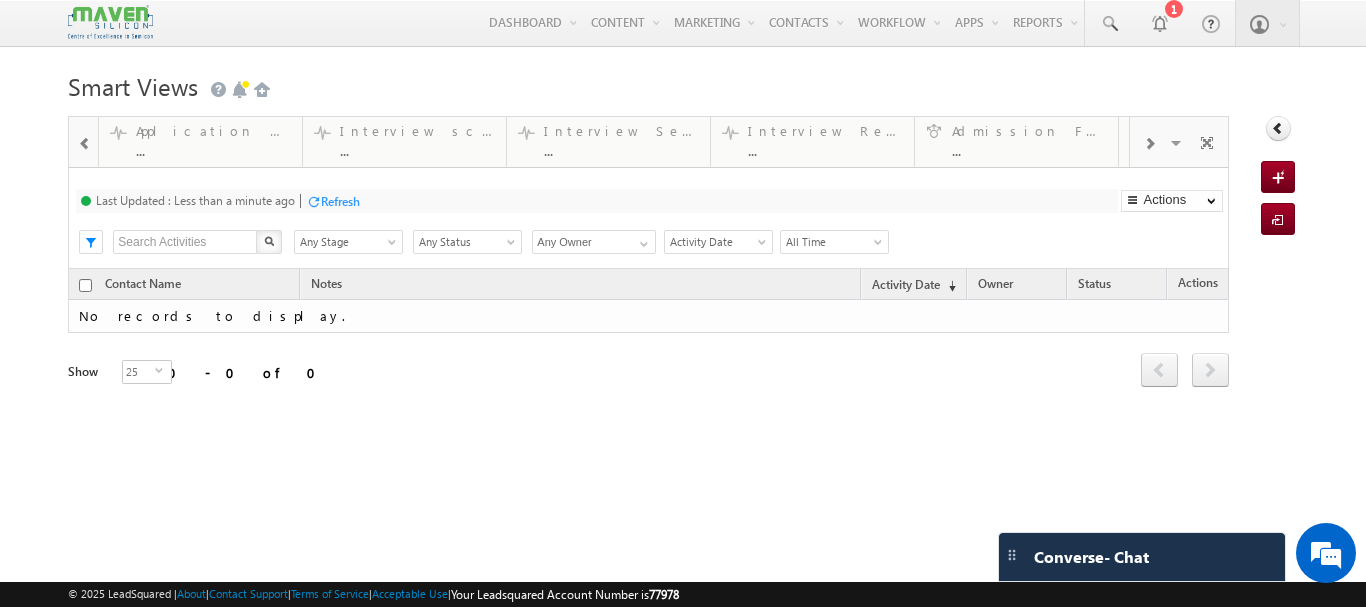 click at bounding box center (1149, 144) 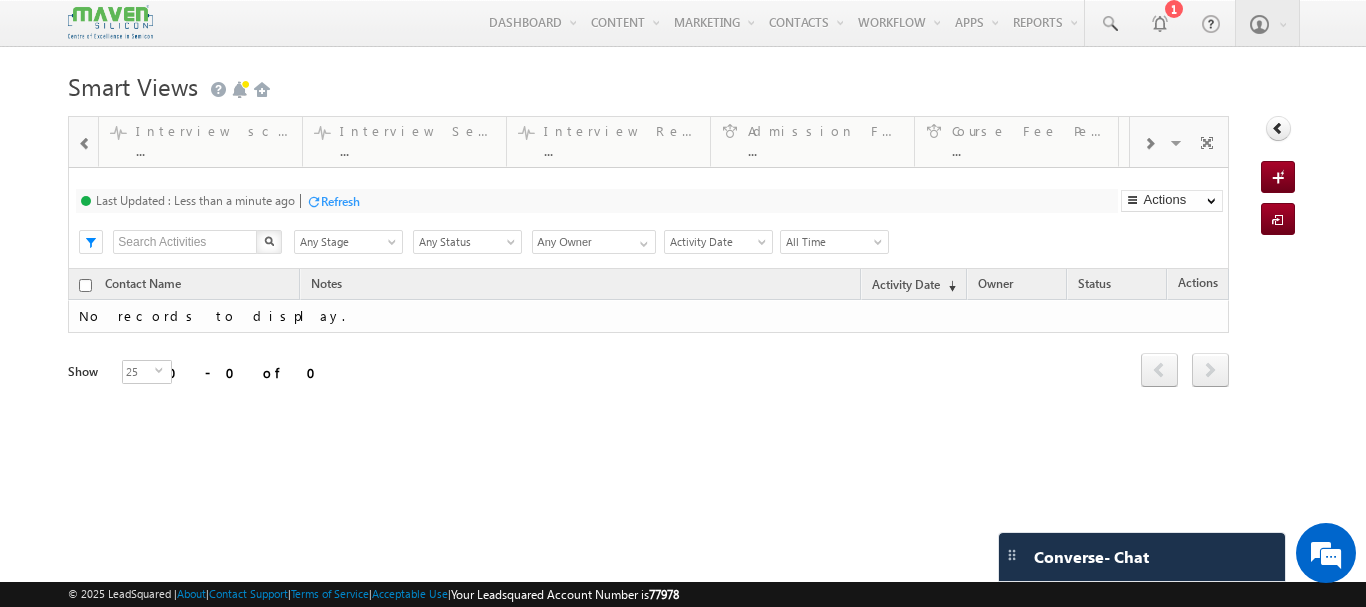 click at bounding box center [1149, 144] 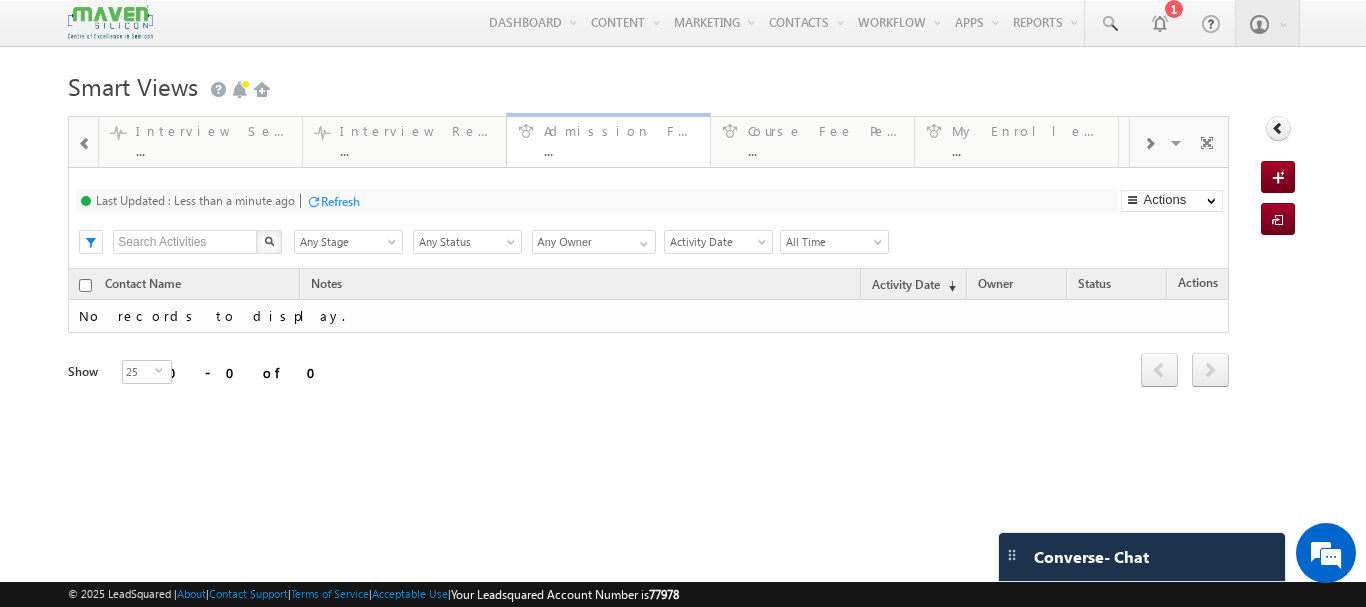 click on "..." at bounding box center (621, 150) 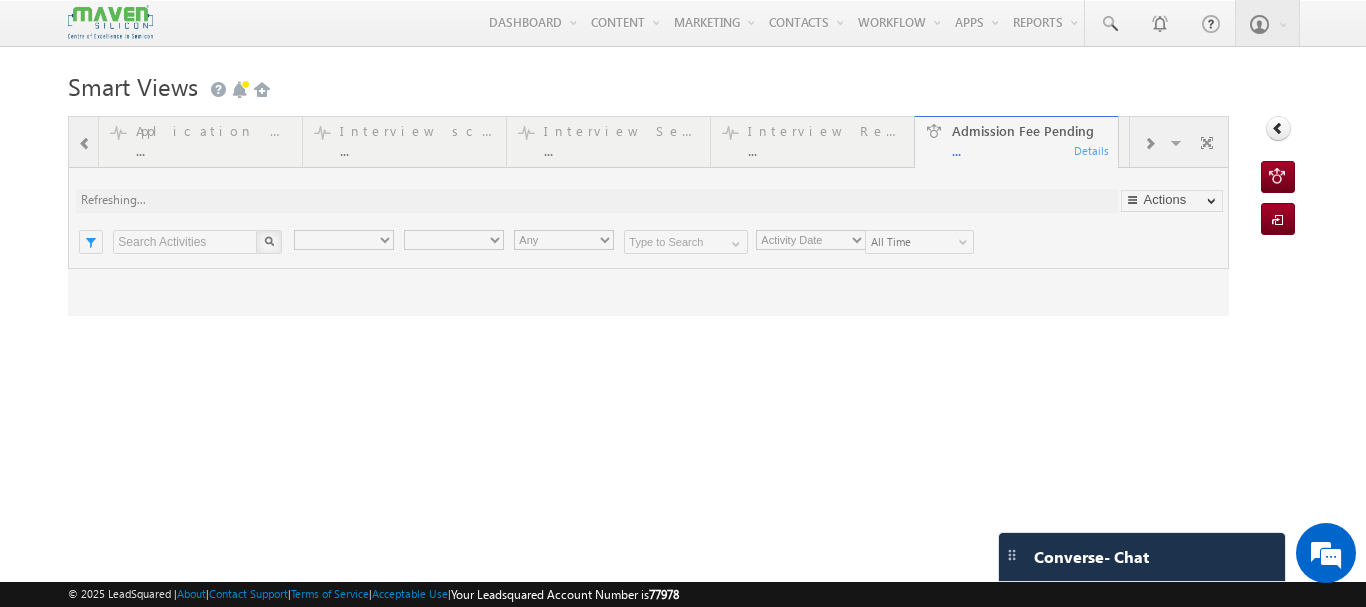 scroll, scrollTop: 0, scrollLeft: 0, axis: both 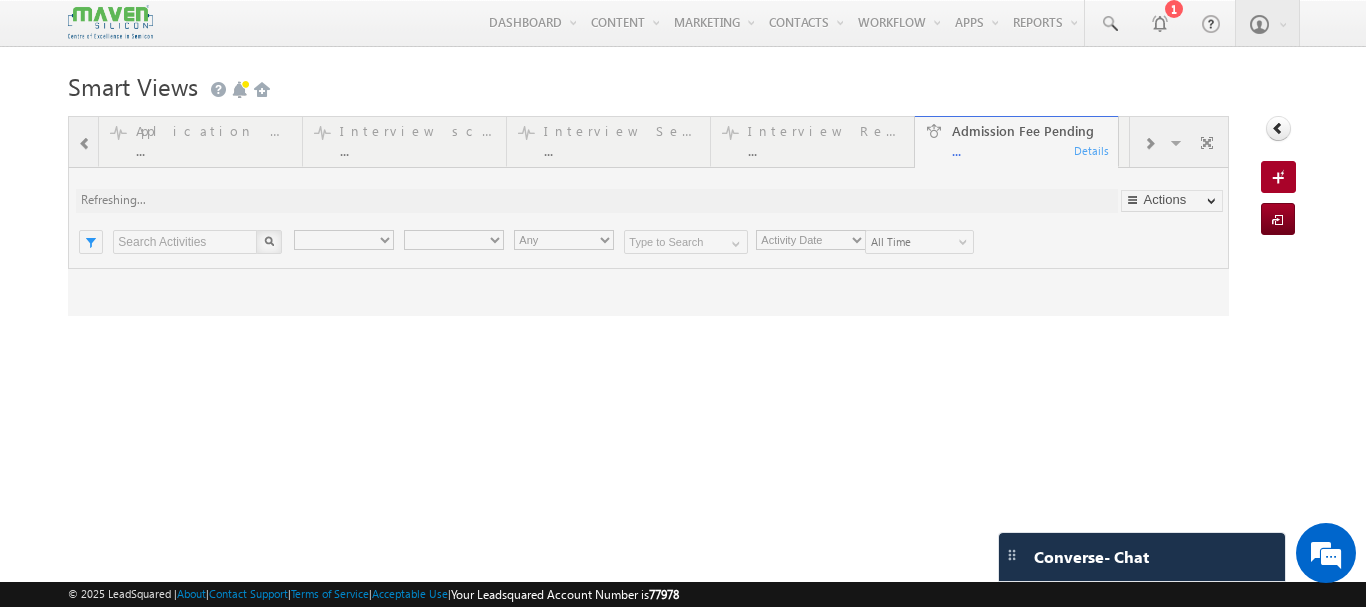 type on "Current User" 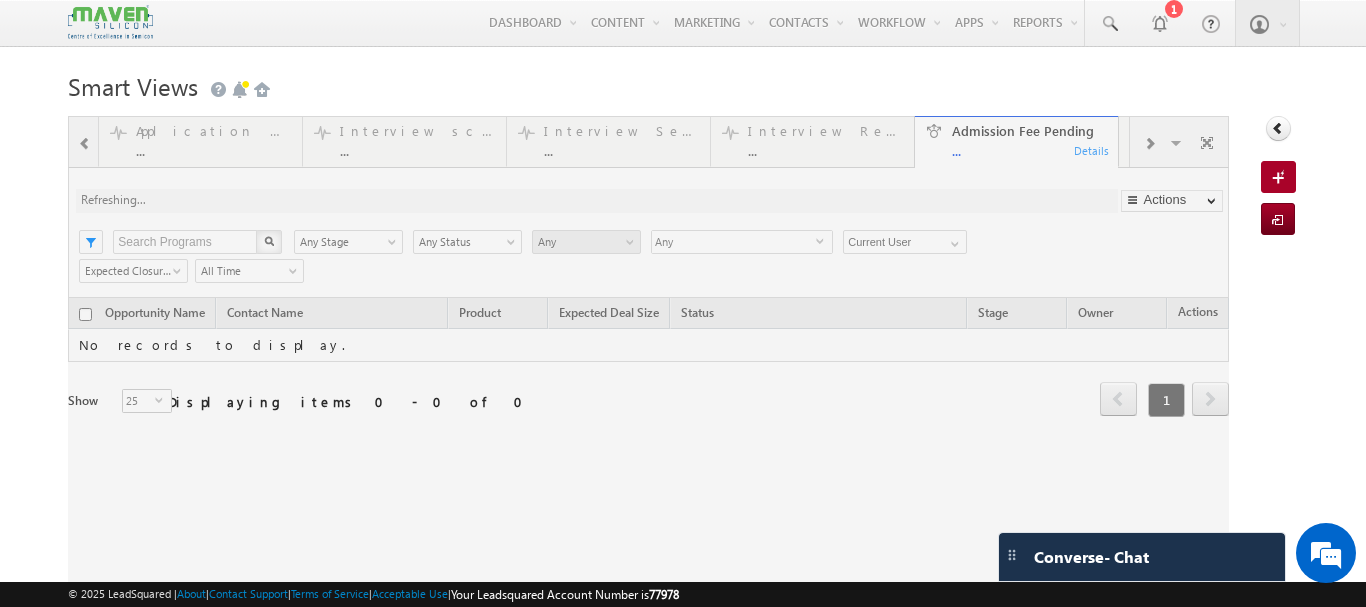 click at bounding box center [648, 372] 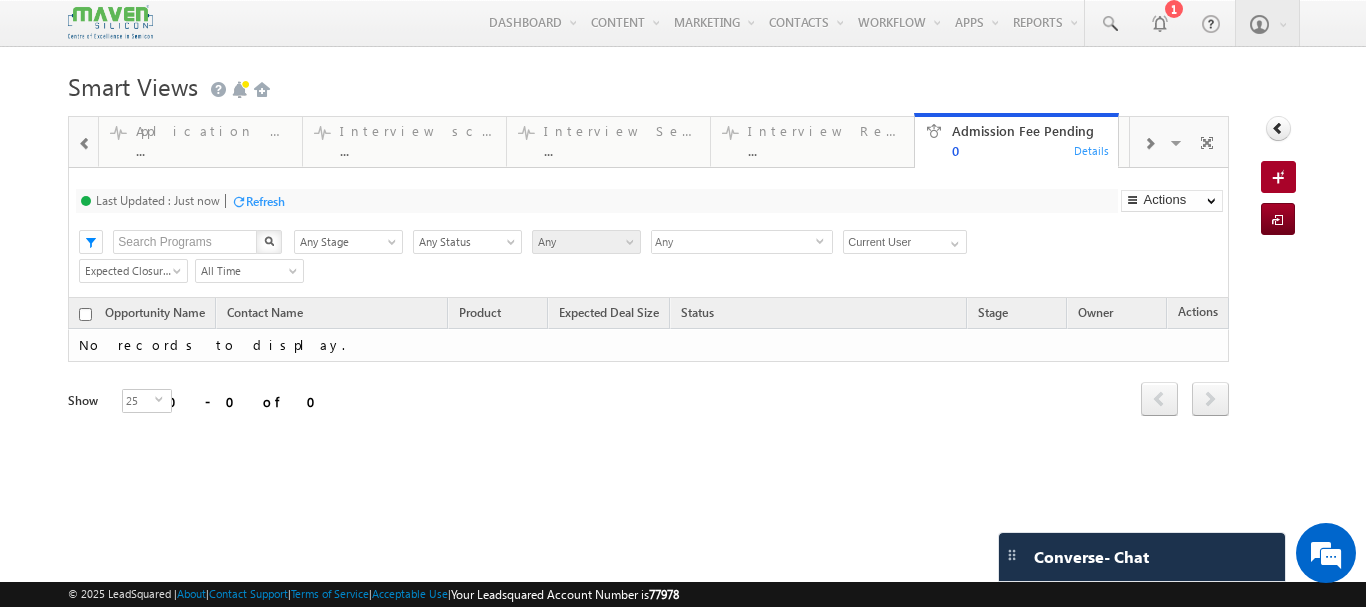 click at bounding box center (1149, 144) 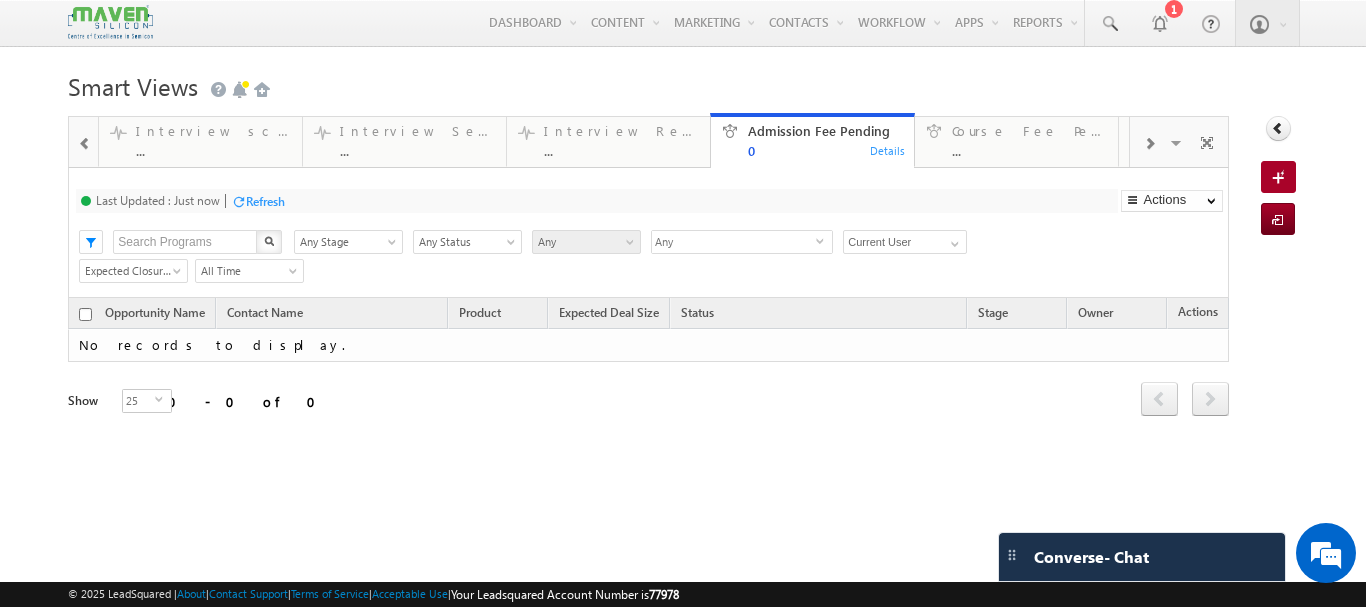 click at bounding box center (1149, 144) 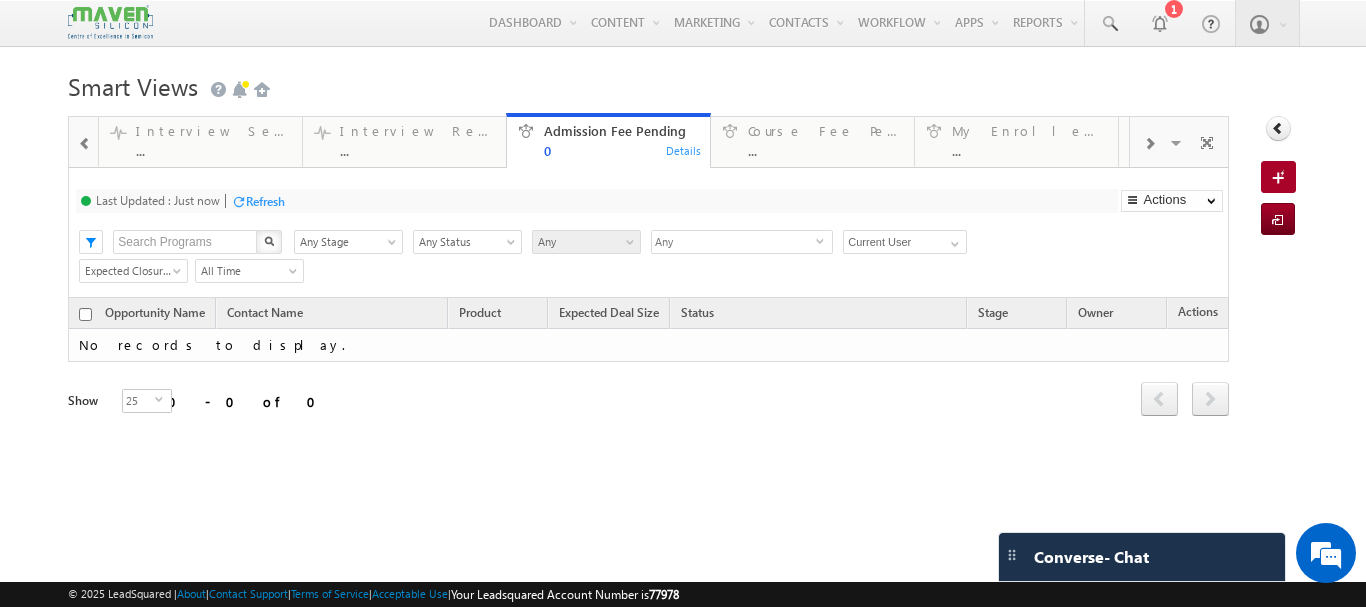click at bounding box center [1149, 144] 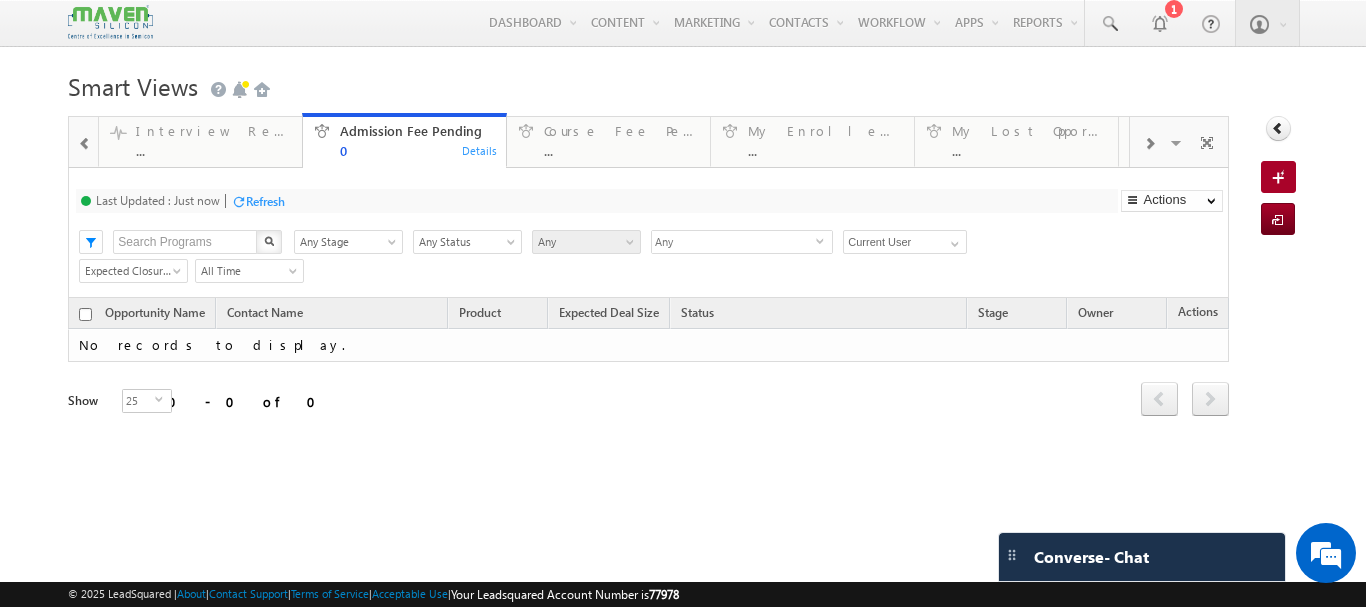click at bounding box center [1149, 144] 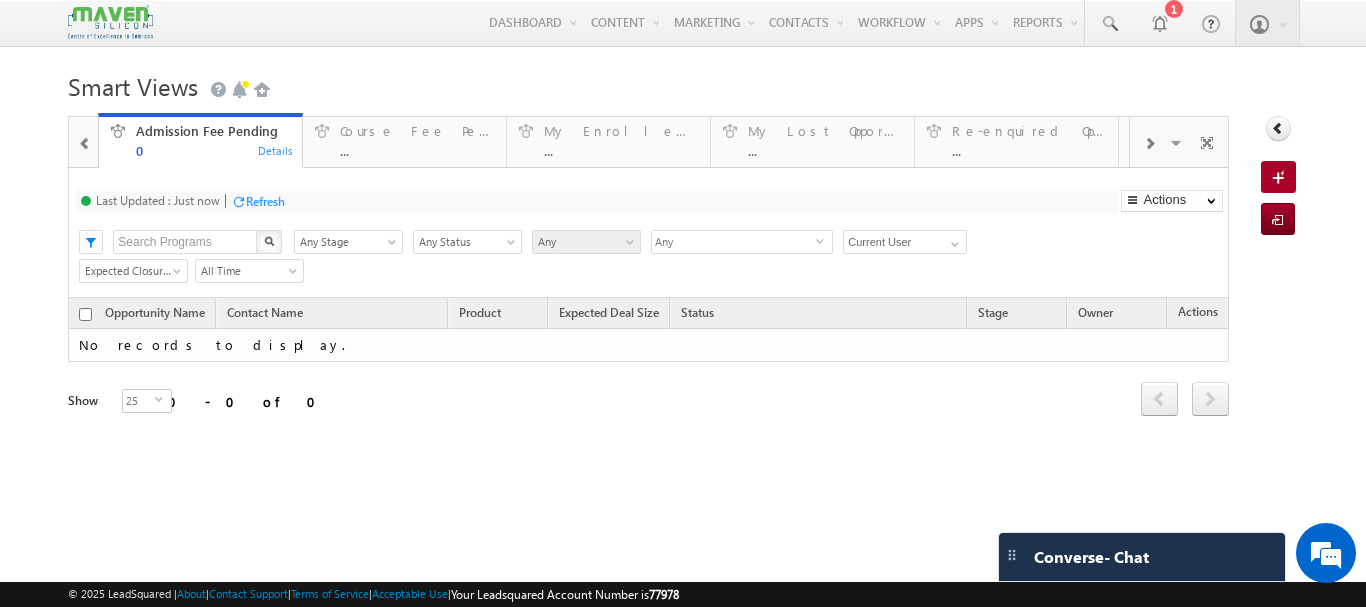 click at bounding box center [1149, 142] 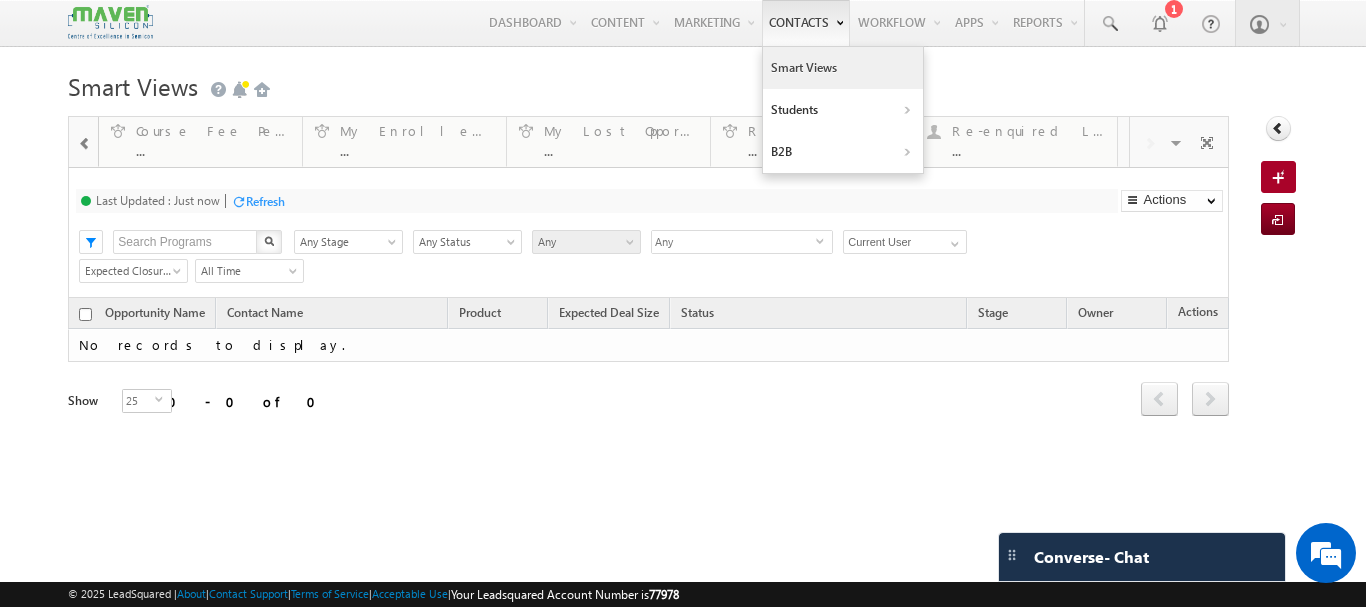click on "Smart Views" at bounding box center (843, 68) 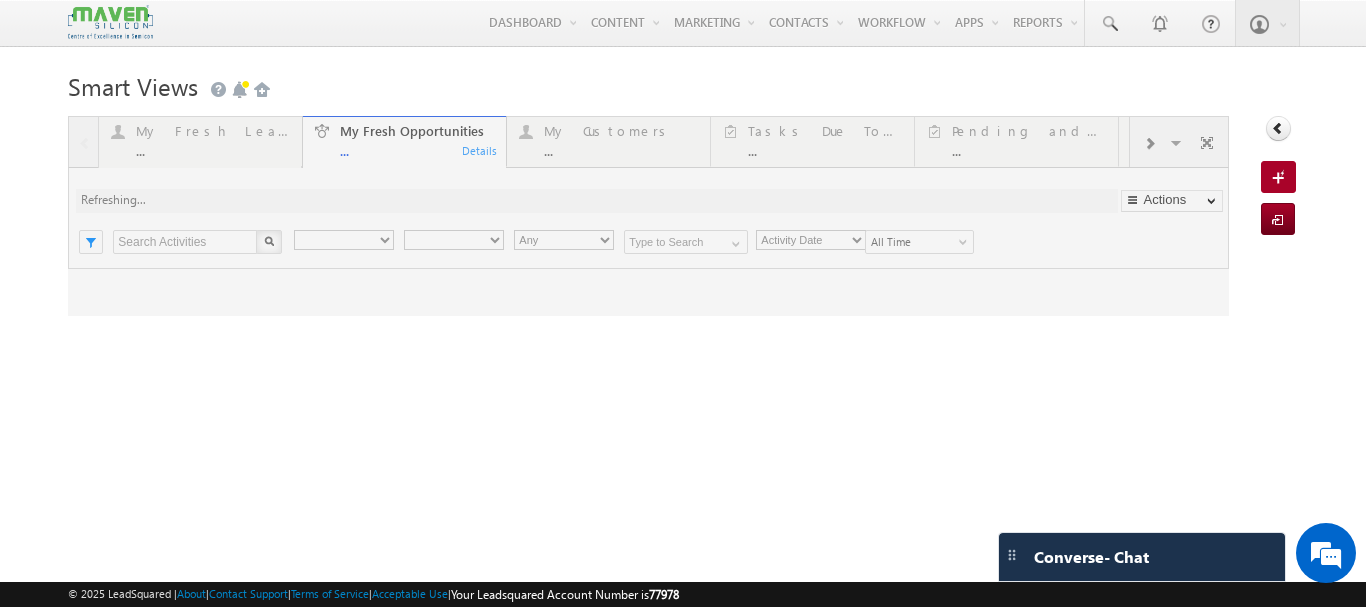 scroll, scrollTop: 0, scrollLeft: 0, axis: both 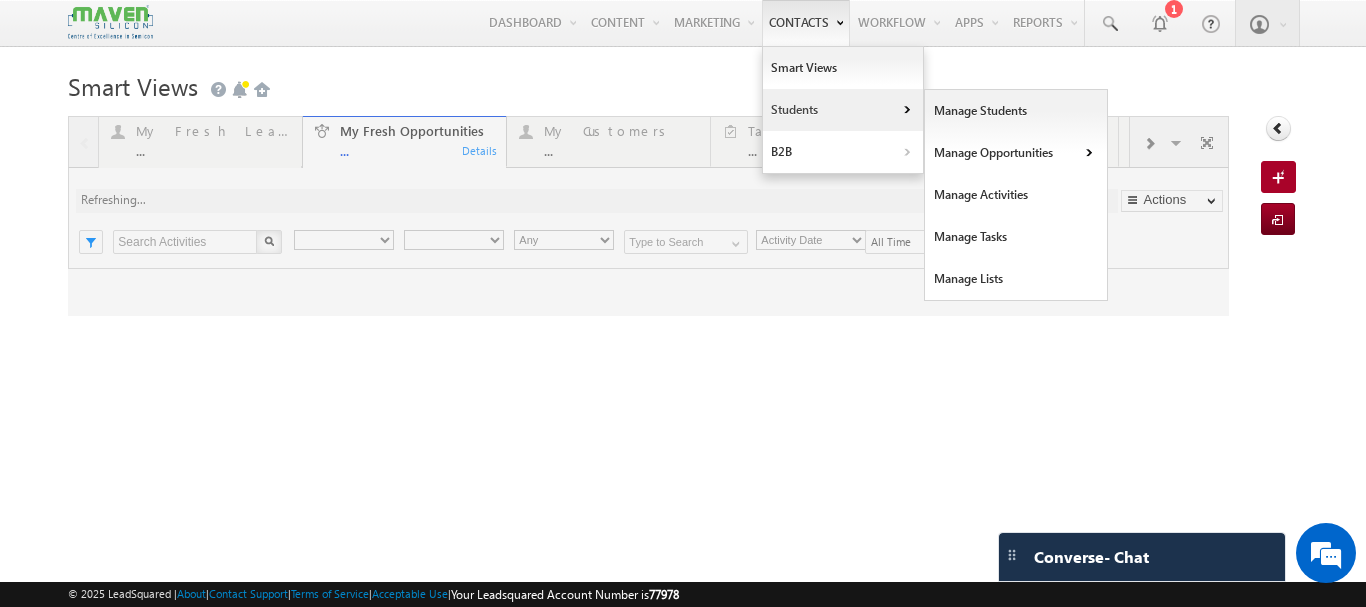 type on "Current User" 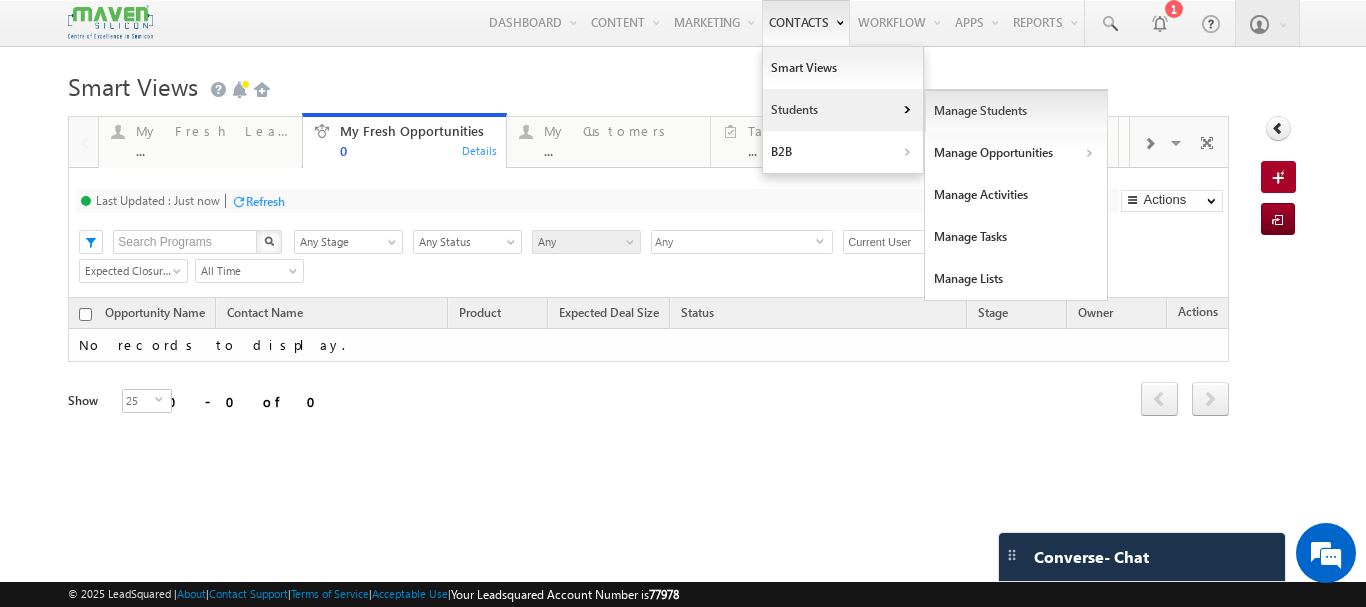 click on "Manage Students" at bounding box center [1016, 111] 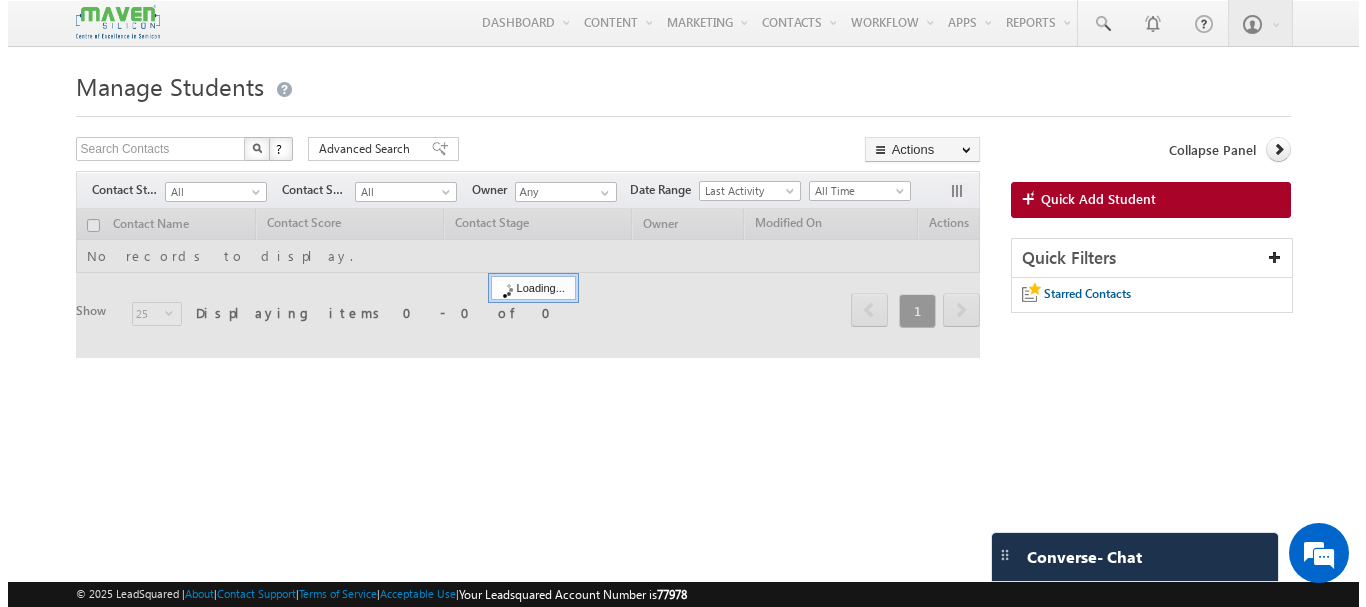 scroll, scrollTop: 0, scrollLeft: 0, axis: both 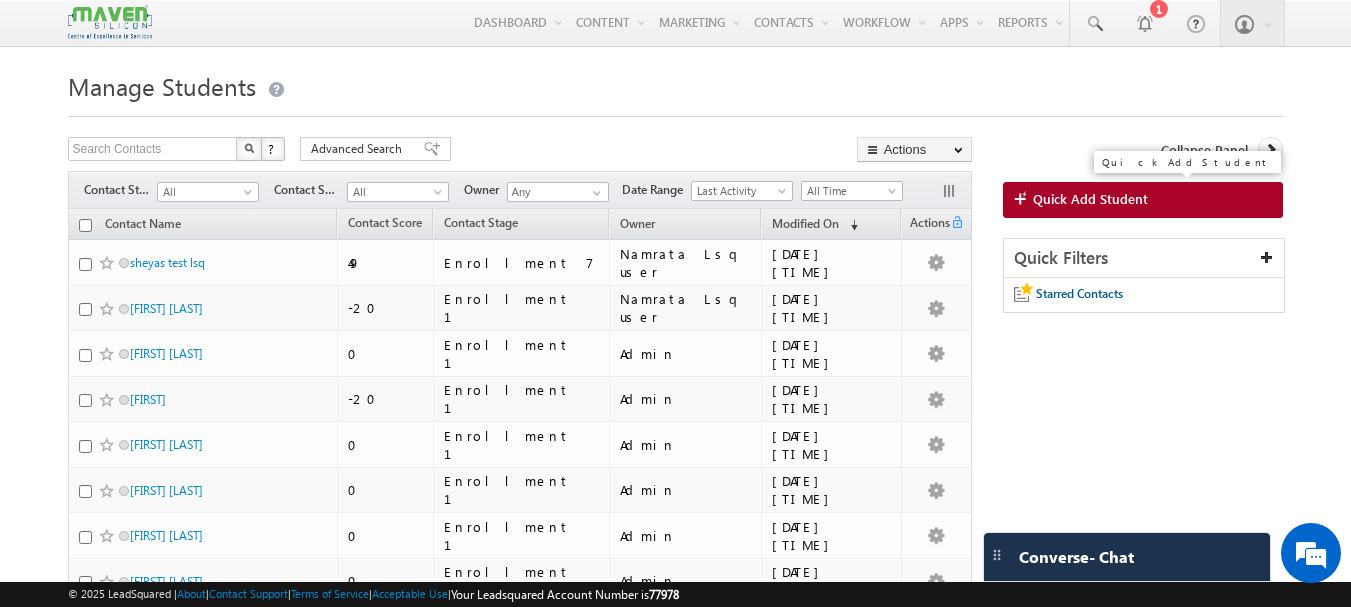 click on "Quick Add Student" at bounding box center [1090, 199] 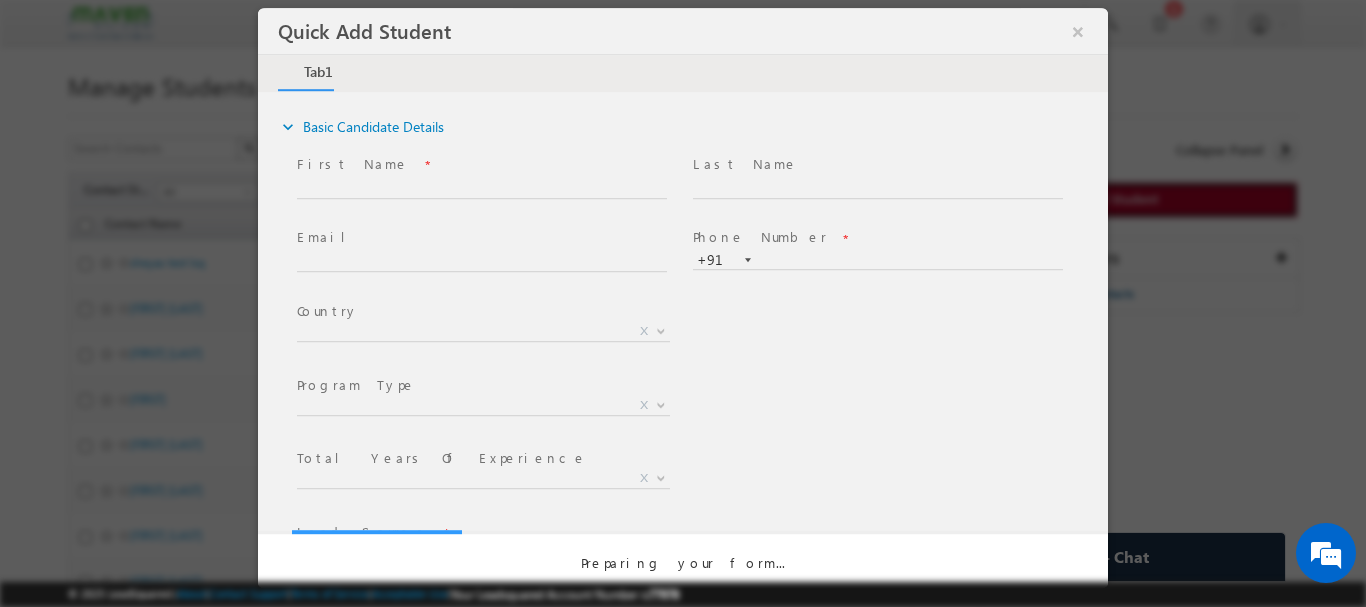 scroll, scrollTop: 0, scrollLeft: 0, axis: both 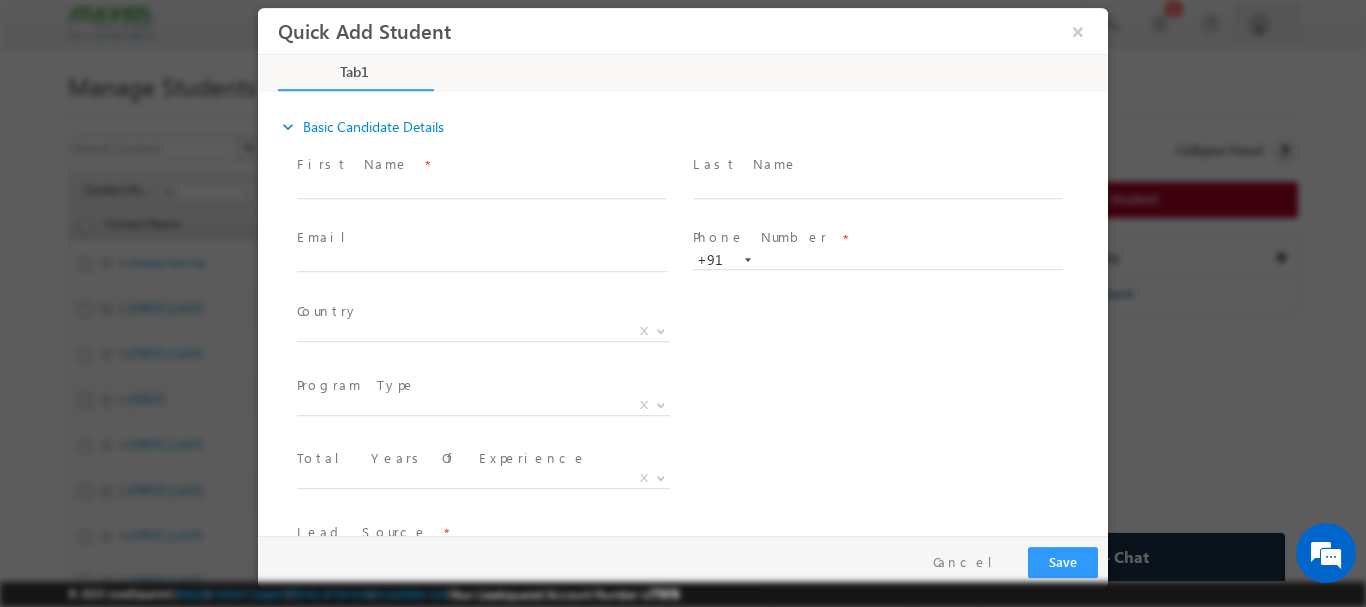 click on "First Name
*" at bounding box center [481, 164] 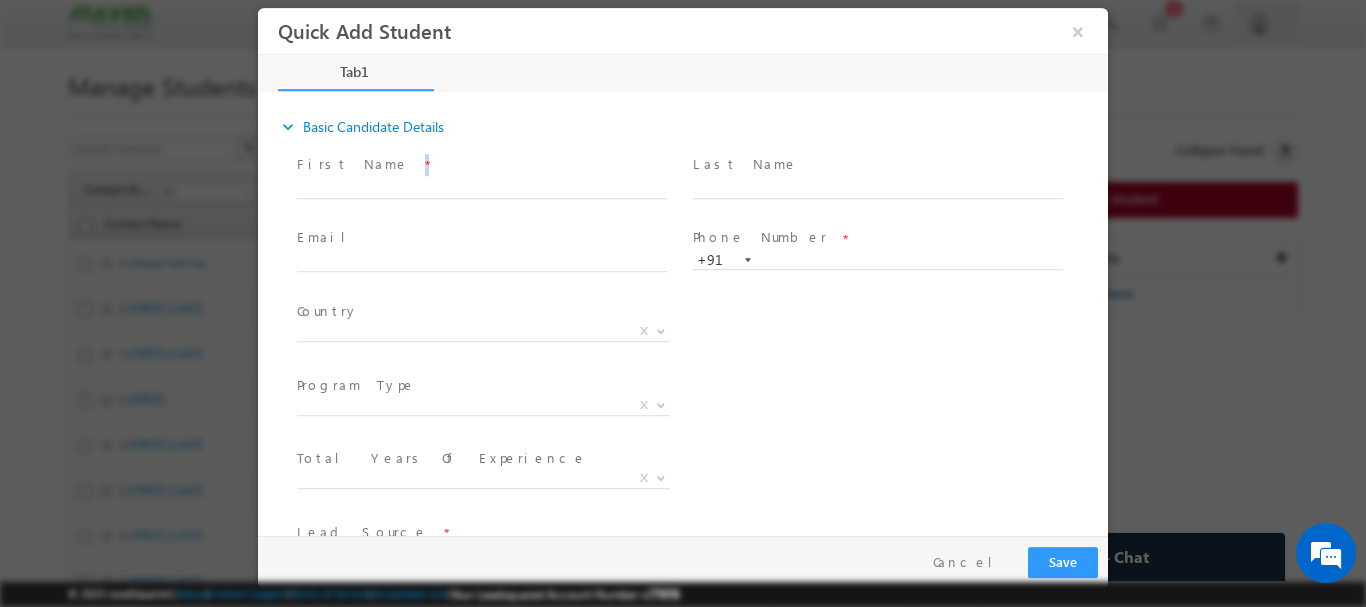 click on "First Name
*" at bounding box center [481, 164] 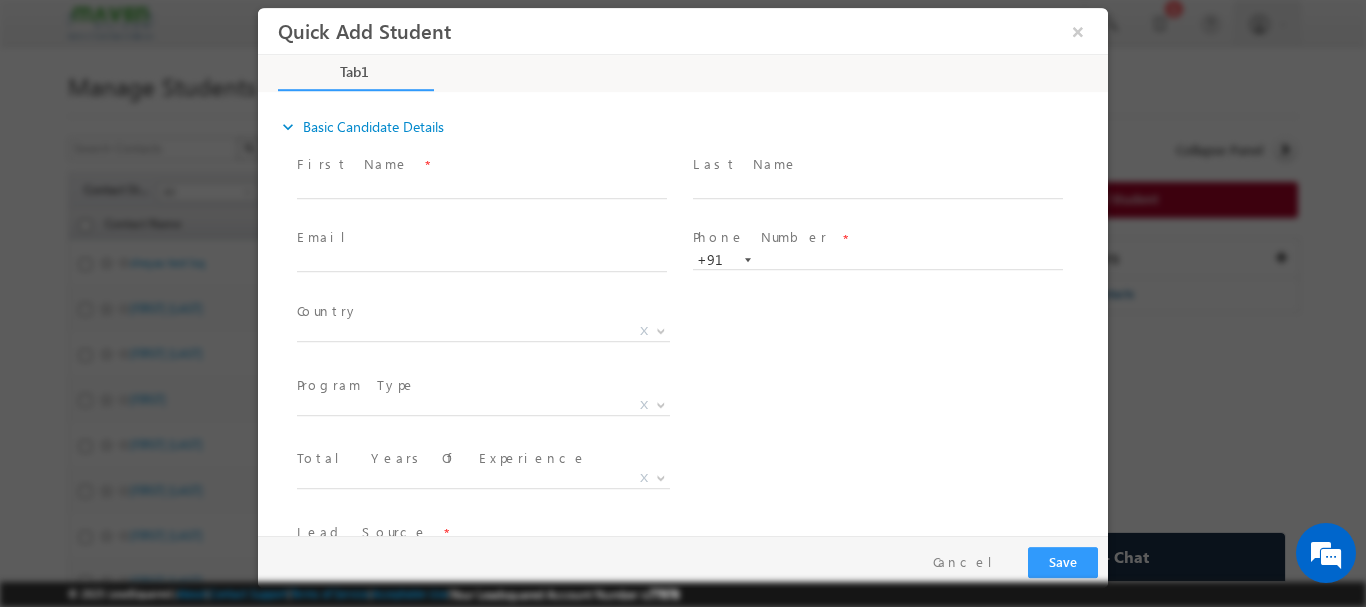 click at bounding box center [481, 208] 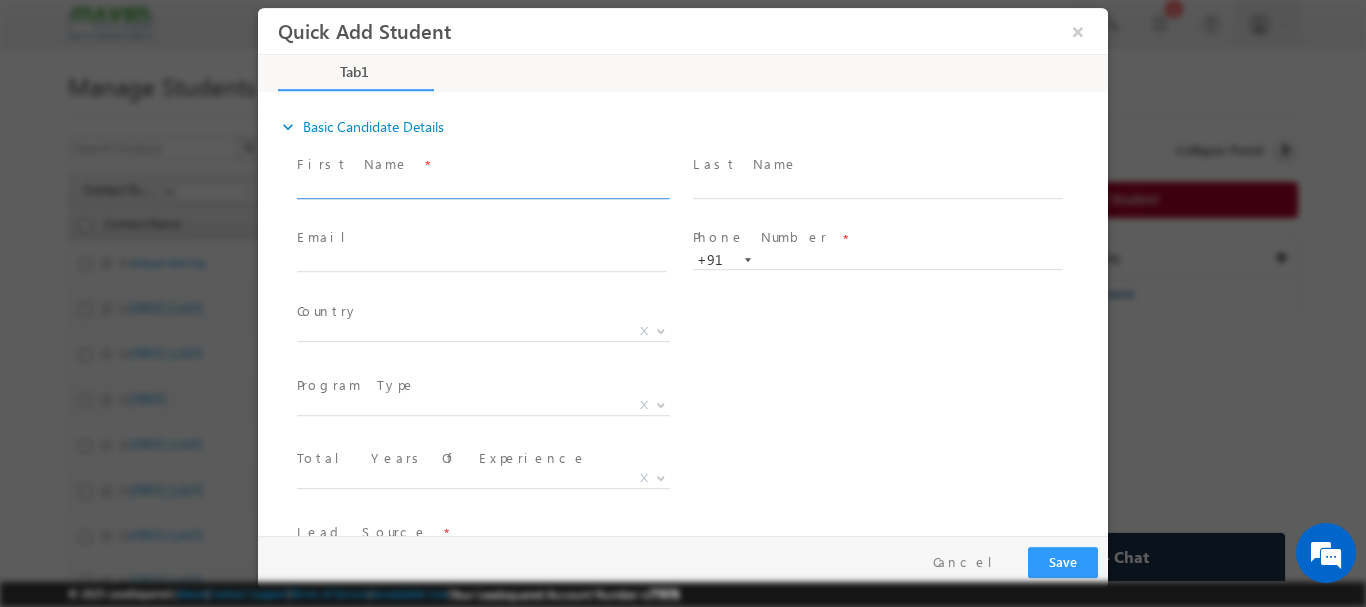 click at bounding box center [482, 188] 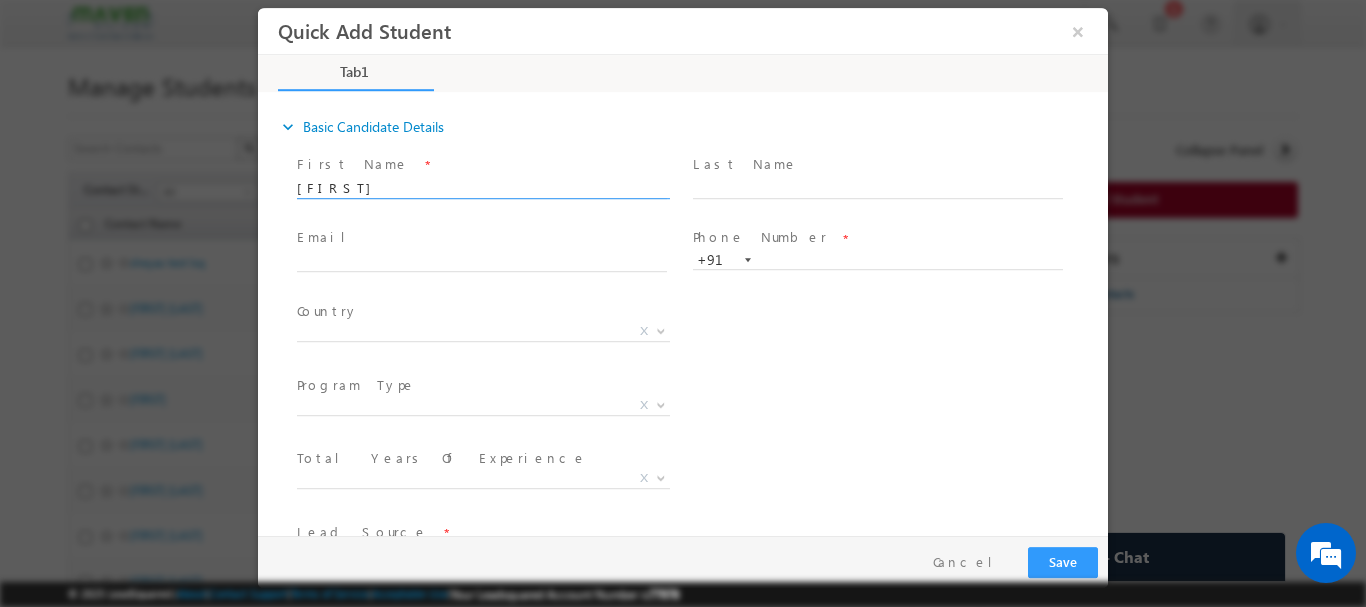 type on "Nayana" 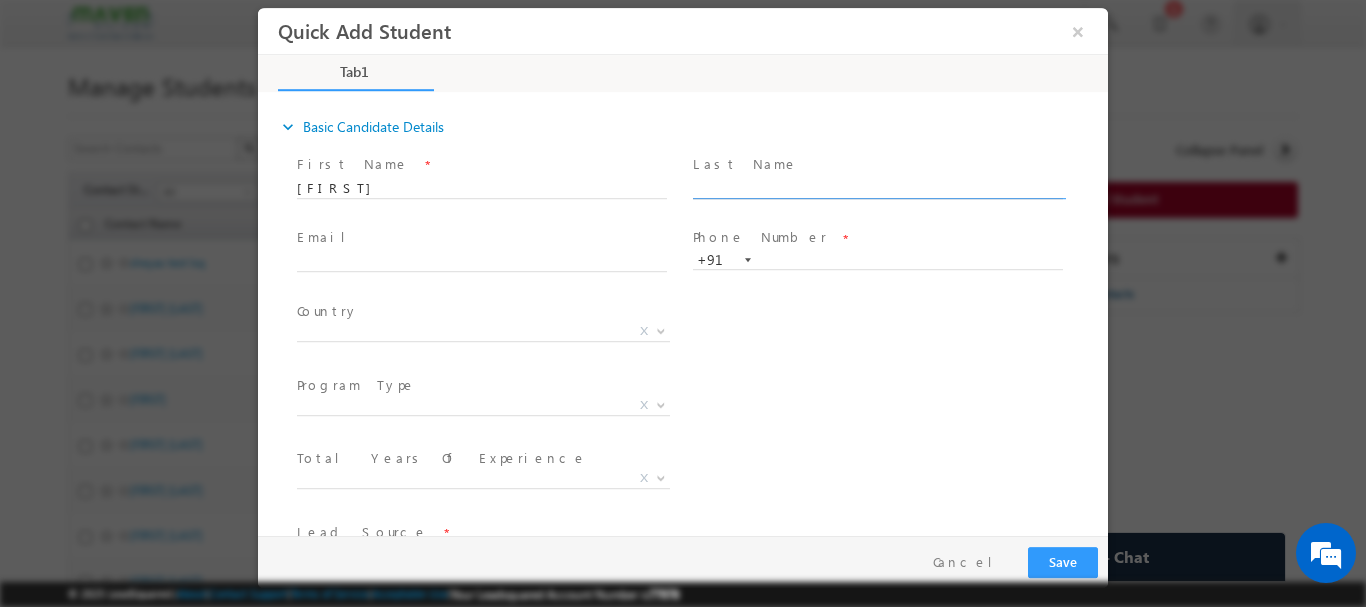 click at bounding box center [878, 188] 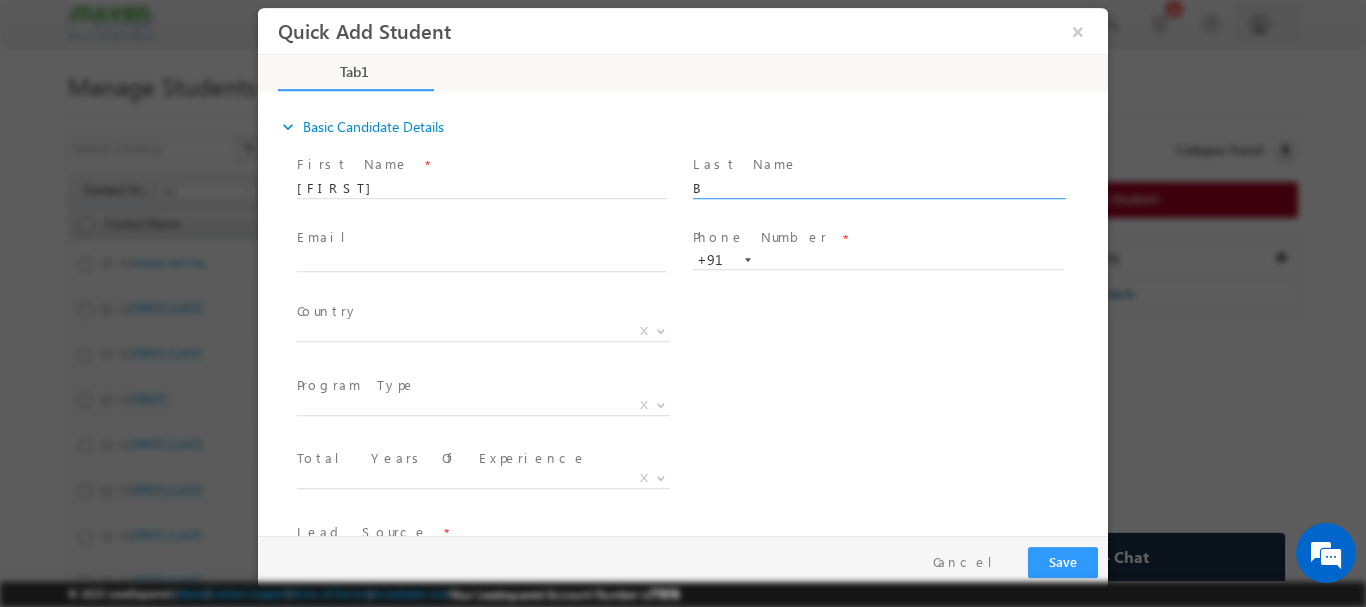type on "B" 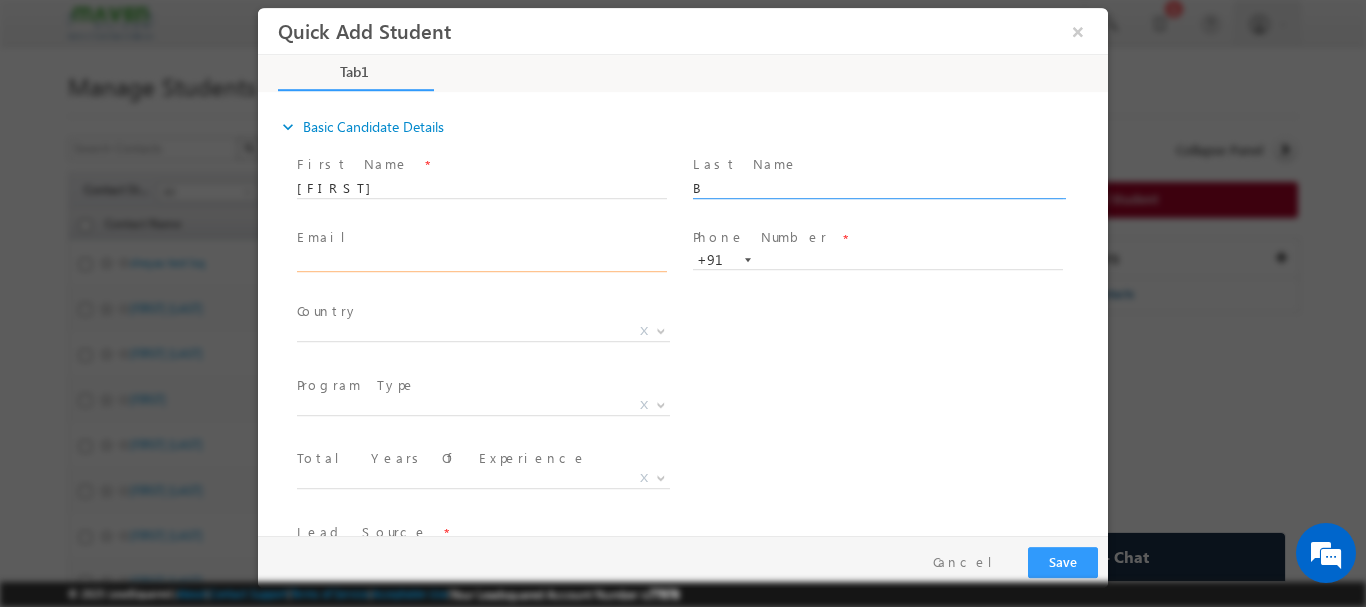 click 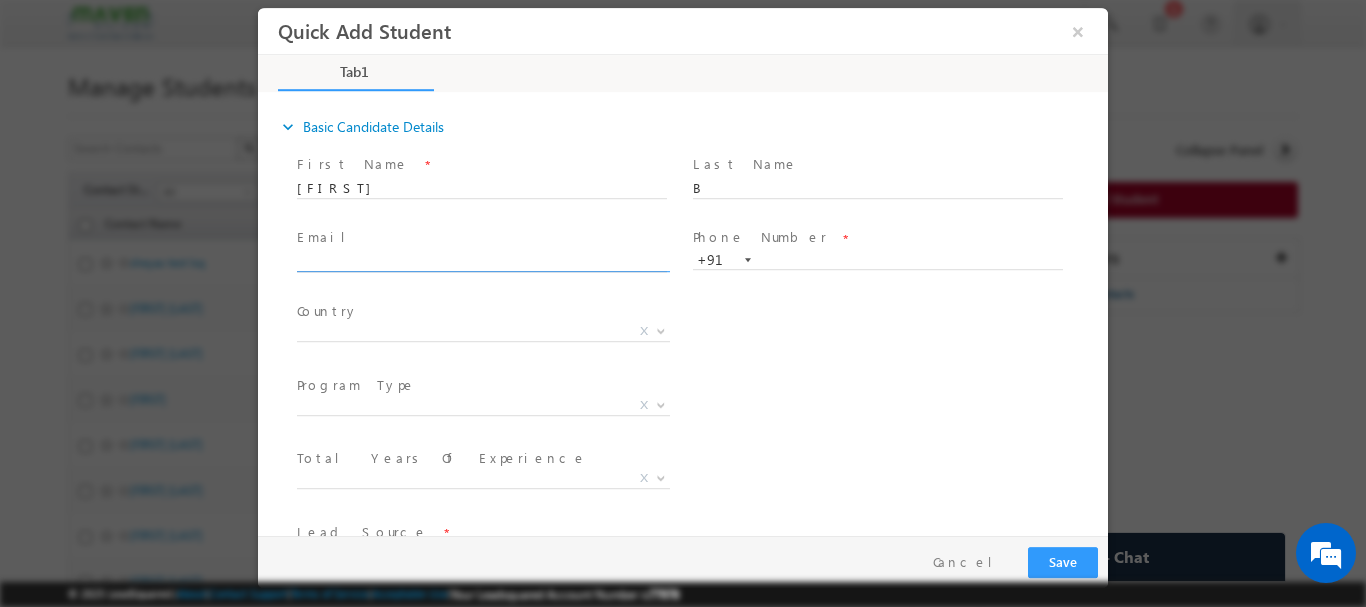 scroll, scrollTop: 0, scrollLeft: 0, axis: both 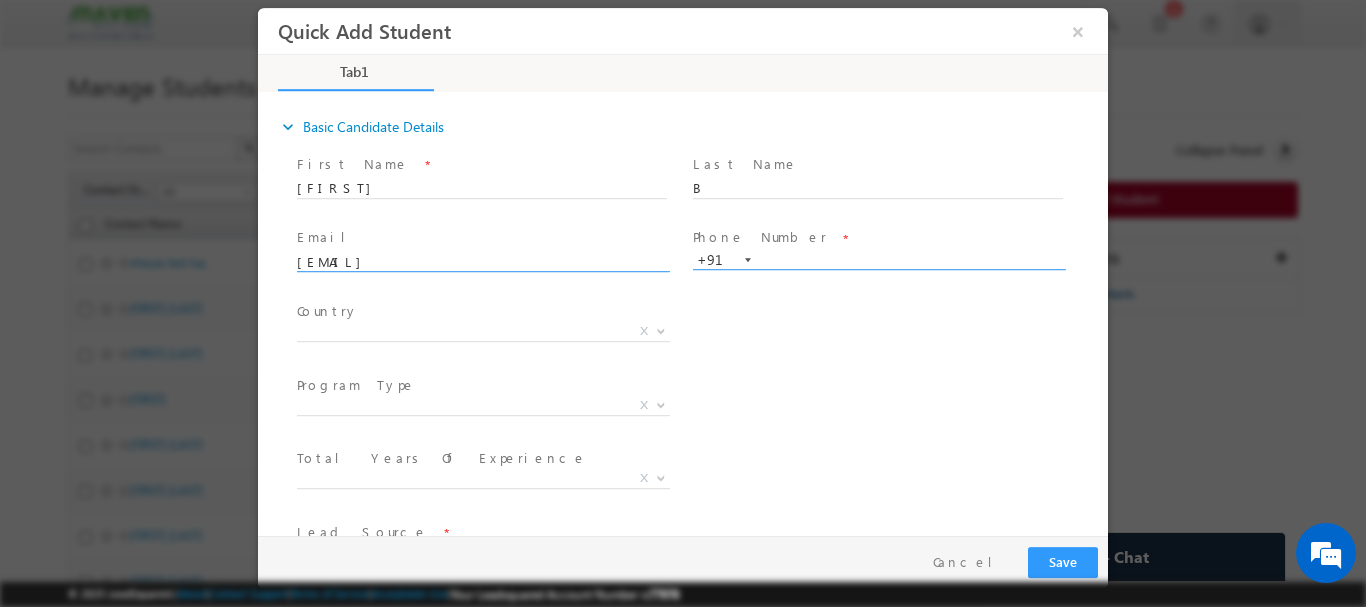 type on "nayana.electro@gmail.com" 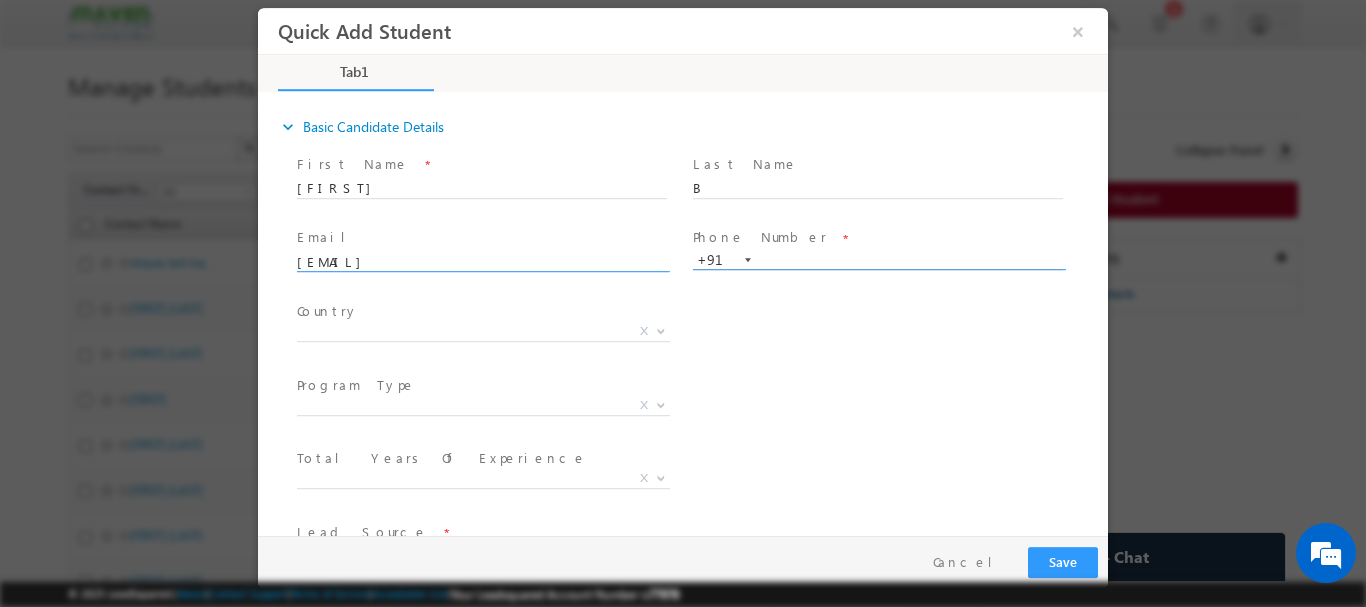 click at bounding box center [878, 260] 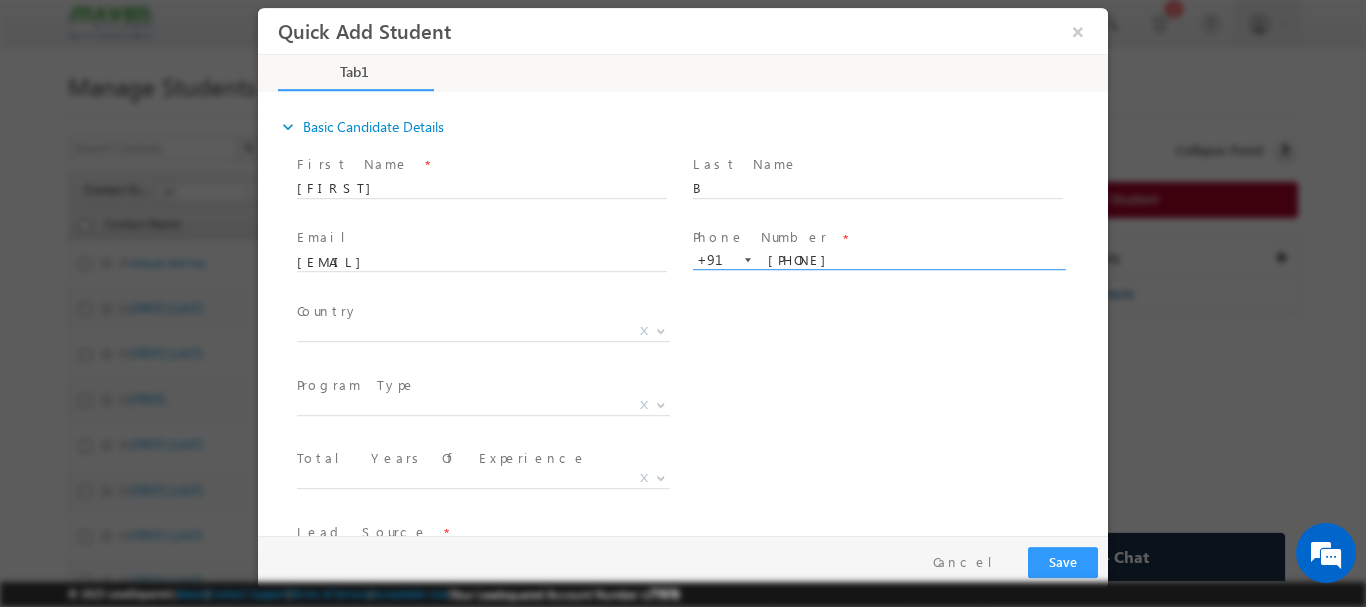 type on "8722670594" 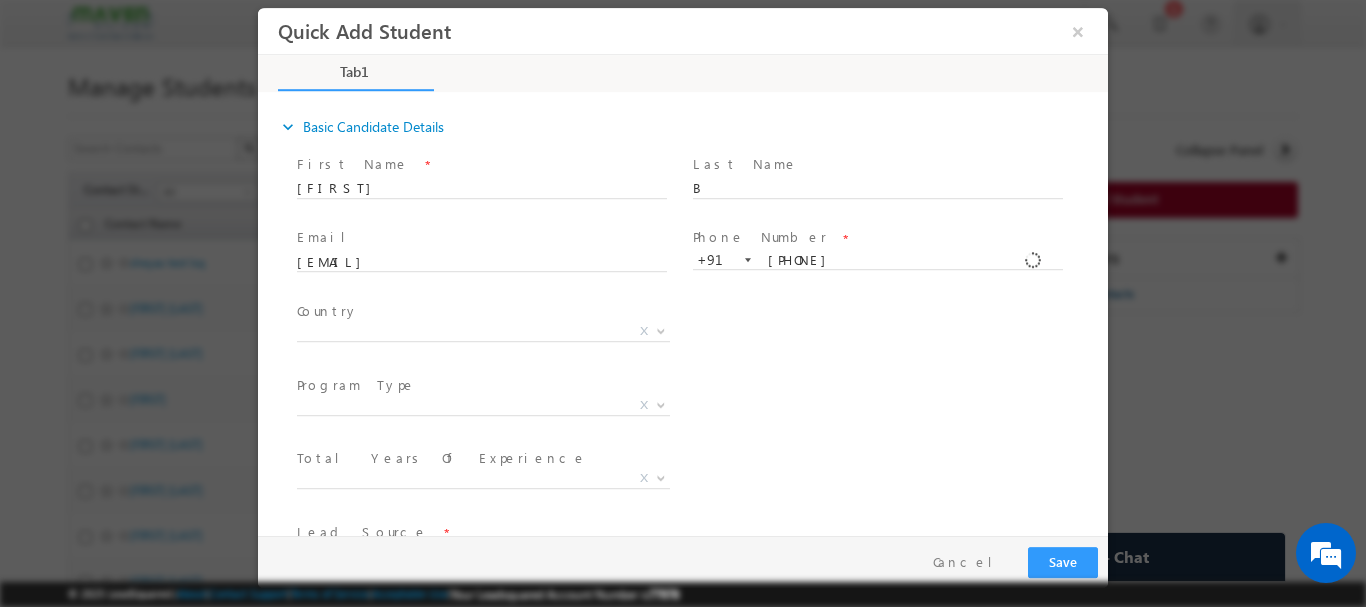 click on "Phone Number
*
+91-8722670594 8722670594 +91" at bounding box center (887, 258) 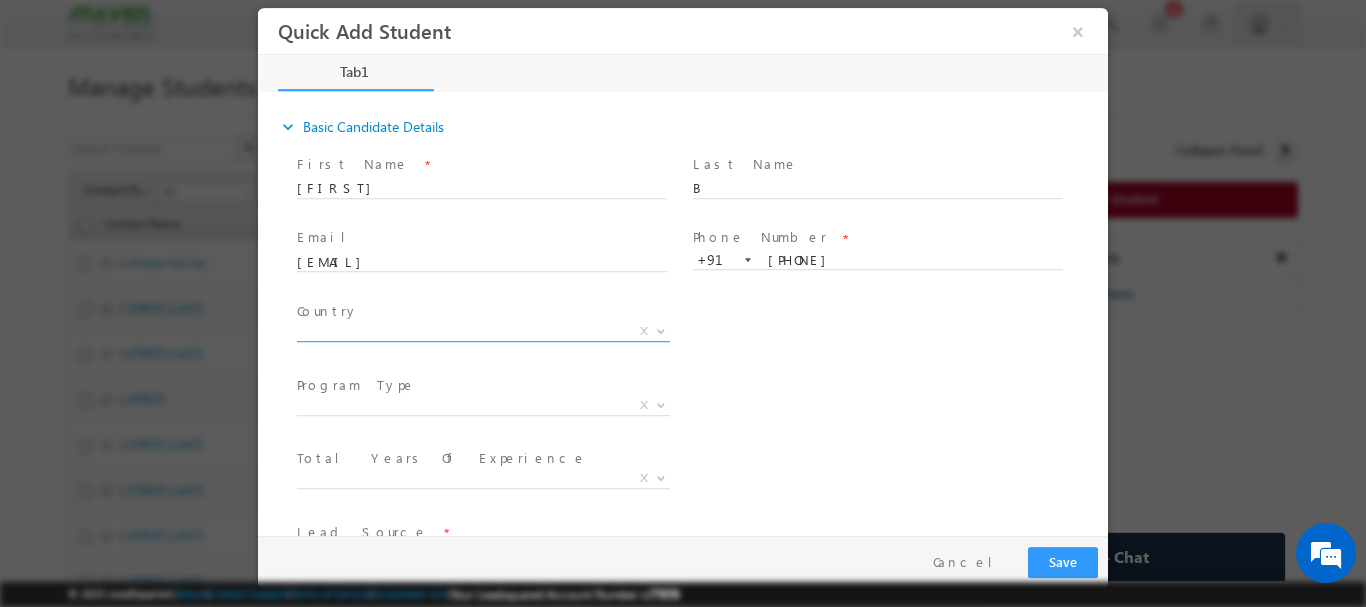 click on "Afghanistan
Albania
Algeria
Andorra
Angola
Antigua and Barbuda
Argentina
Armenia
Australia
Austria
Azerbaijan
Bahamas, The
Bahrain
Bangladesh
Barbados
Belarus
Belgium
Belize
Benin
Bhutan
Bolivia
Bosnia and Herzegovina
Botswana
Brazil
Brunei
Bulgaria
Burkina Faso
Burma
Burundi
Cambodia
Cameroon
Canada
Cape Verde
Central African Republic
Chad
Chile
China
Colombia
Comoros
Congo, Democratic Republic of the
Congo, Republic of the
Costa Rica
Cote dIvoire
Croatia
Cuba
Cyprus
Czech Republic
Denmark
Djibouti
Dominica
Dominican Republic
East Timor (see Timor-Leste)
Ecuador
Egypt
El Salvador
Equatorial Guinea
Eritrea
Estonia
Ethiopia
Fiji
Finland
France
Gabon
Gambia, The
Georgia
Germany
Ghana
Greece
Grenada
Guatemala" at bounding box center [491, 334] 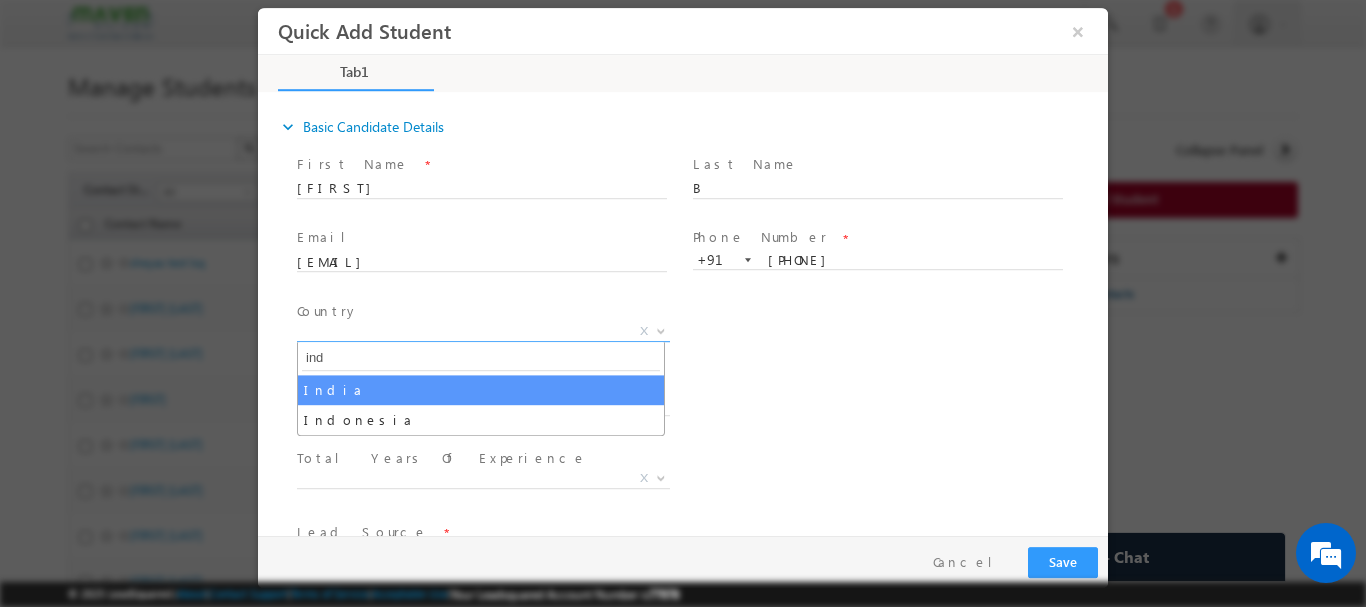 type on "ind" 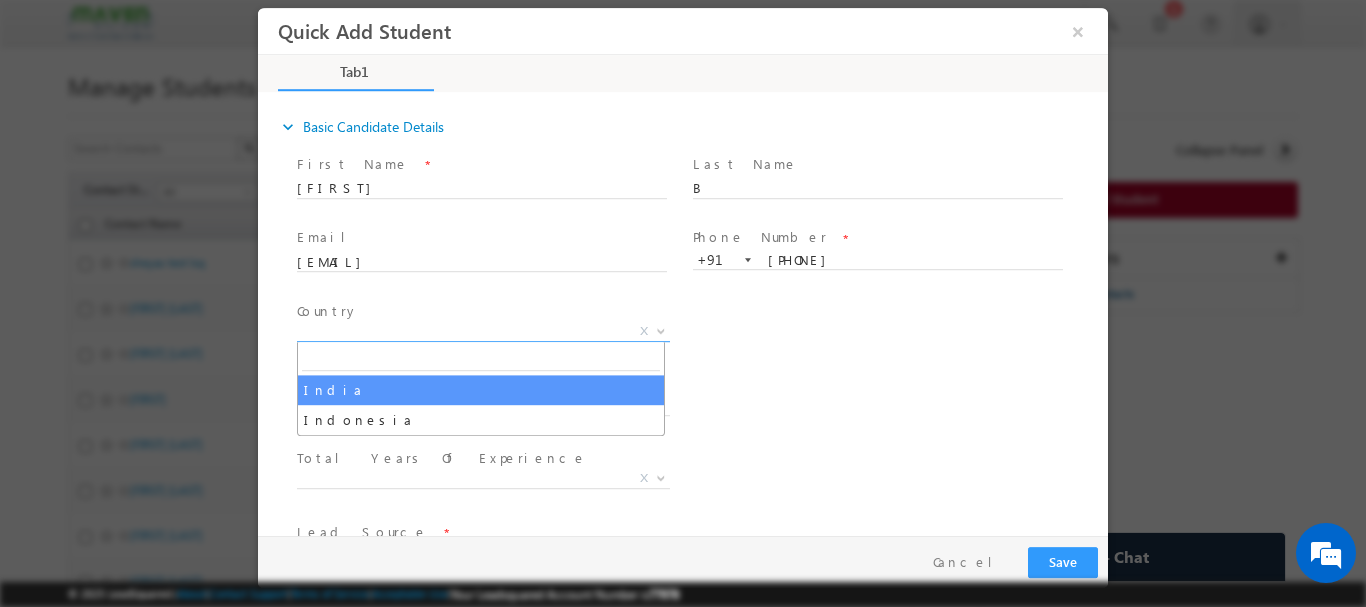 select 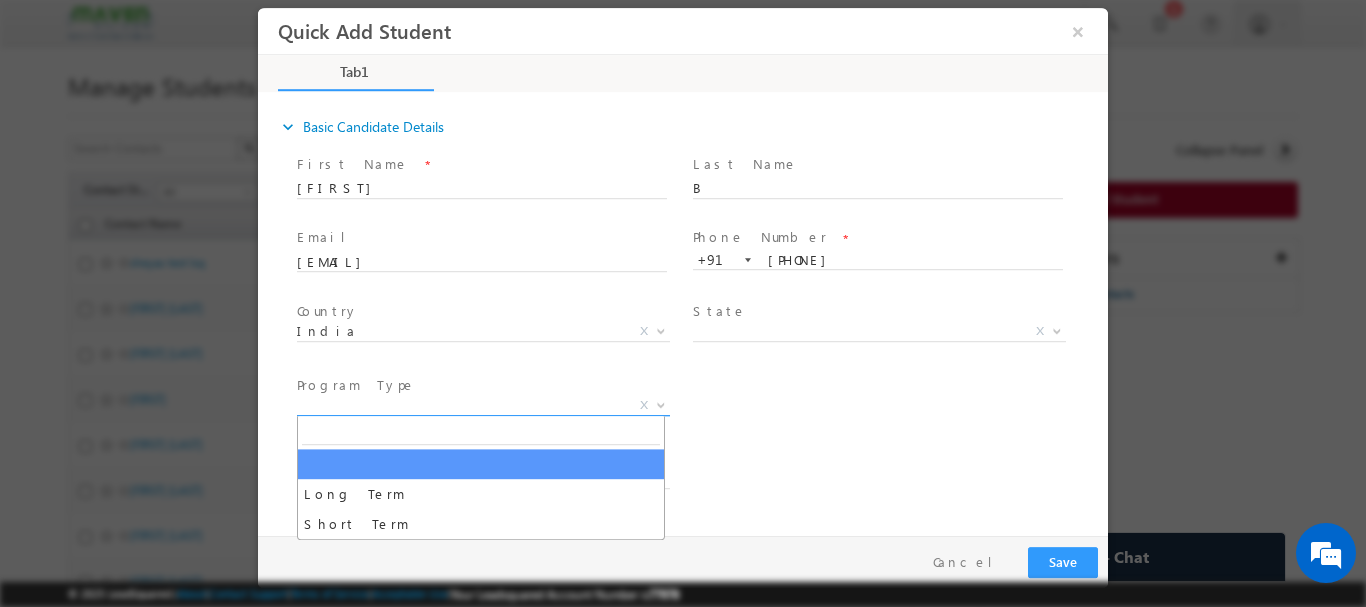 click on "X" at bounding box center (483, 405) 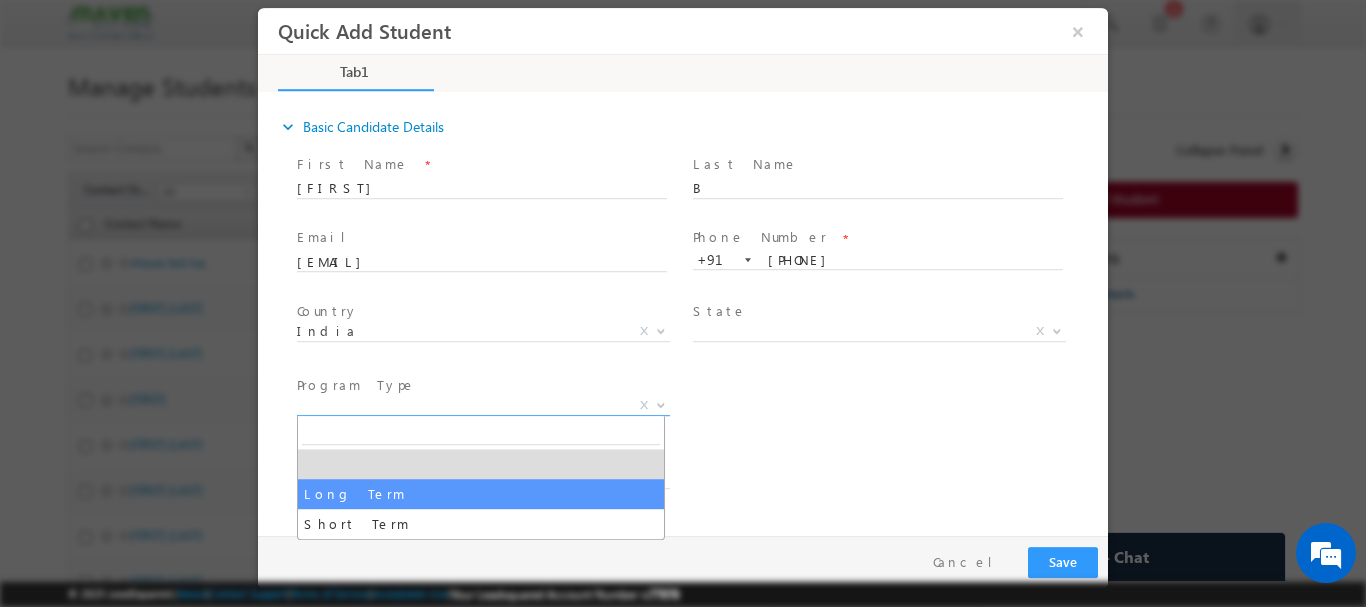 select on "Long Term" 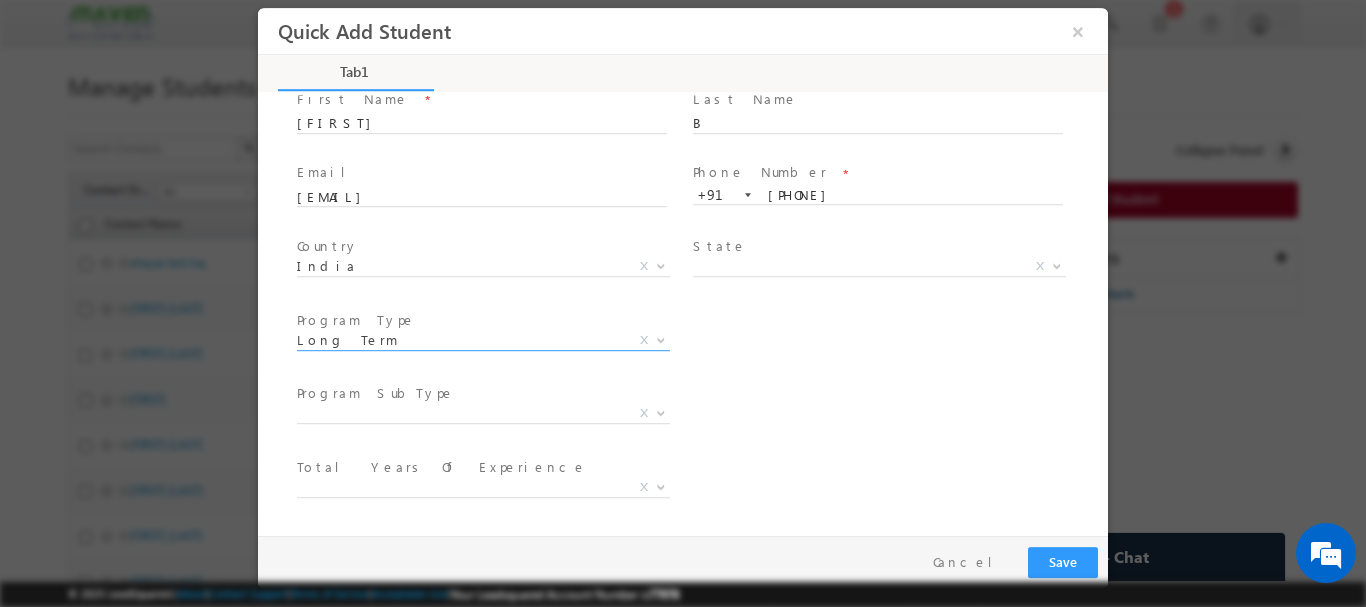 scroll, scrollTop: 100, scrollLeft: 0, axis: vertical 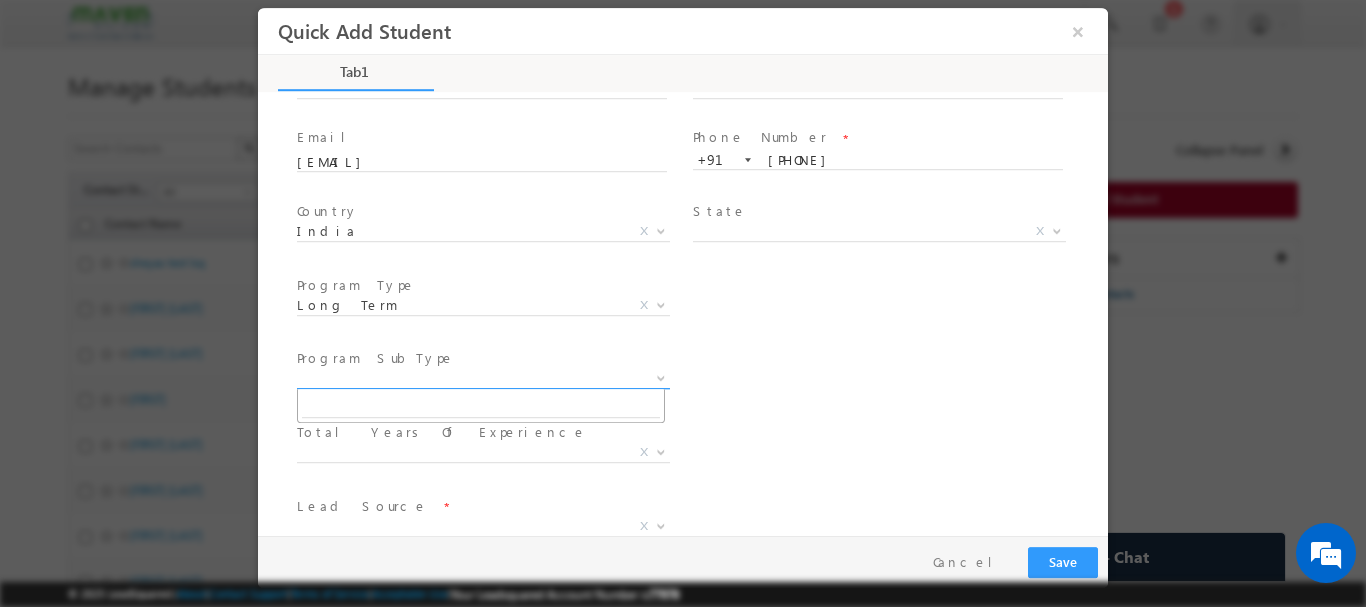 click on "X" at bounding box center (483, 378) 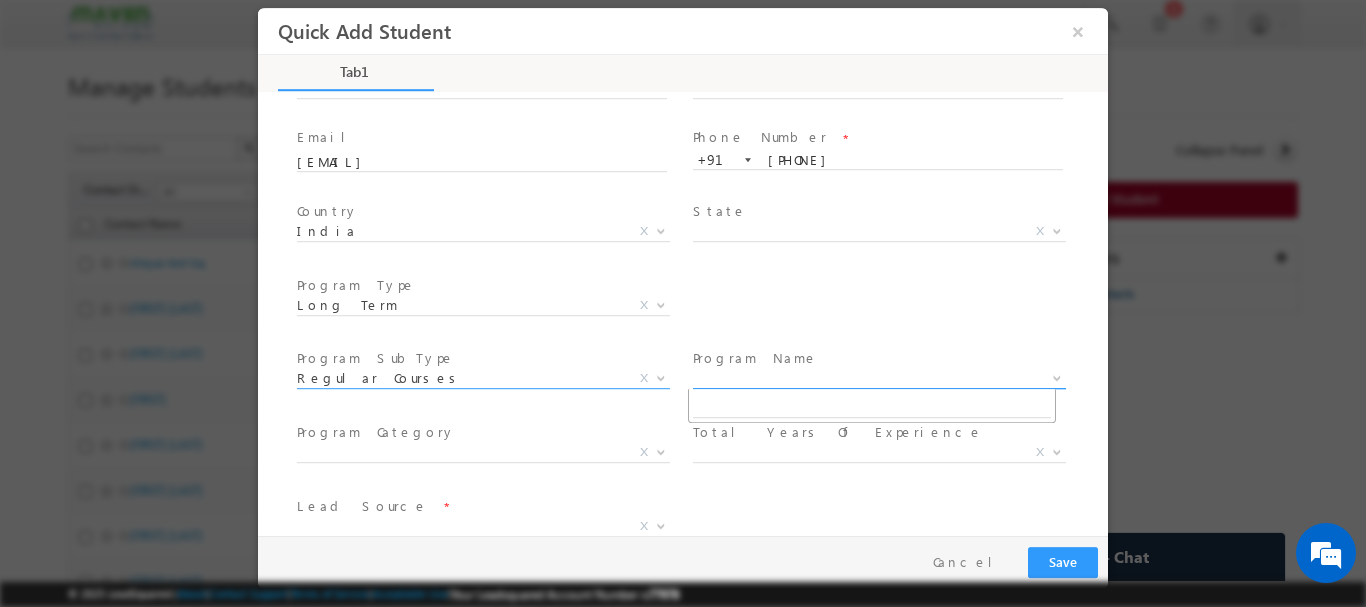 click on "X" at bounding box center [879, 378] 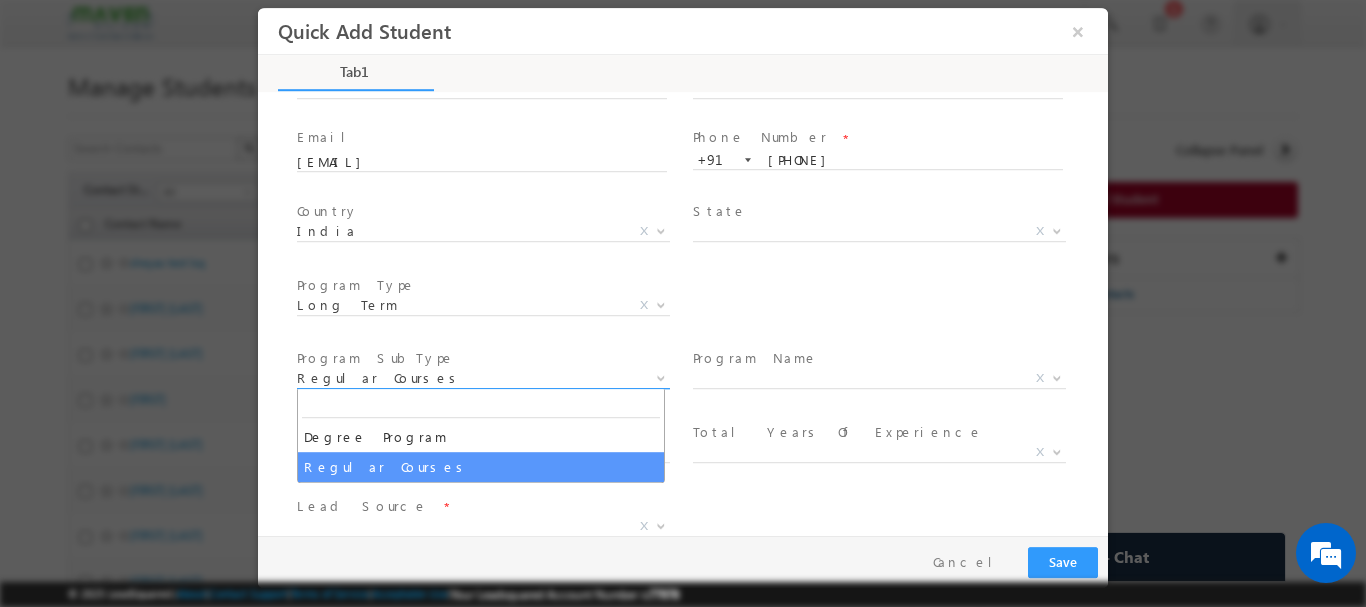 click on "Regular Courses" at bounding box center (459, 377) 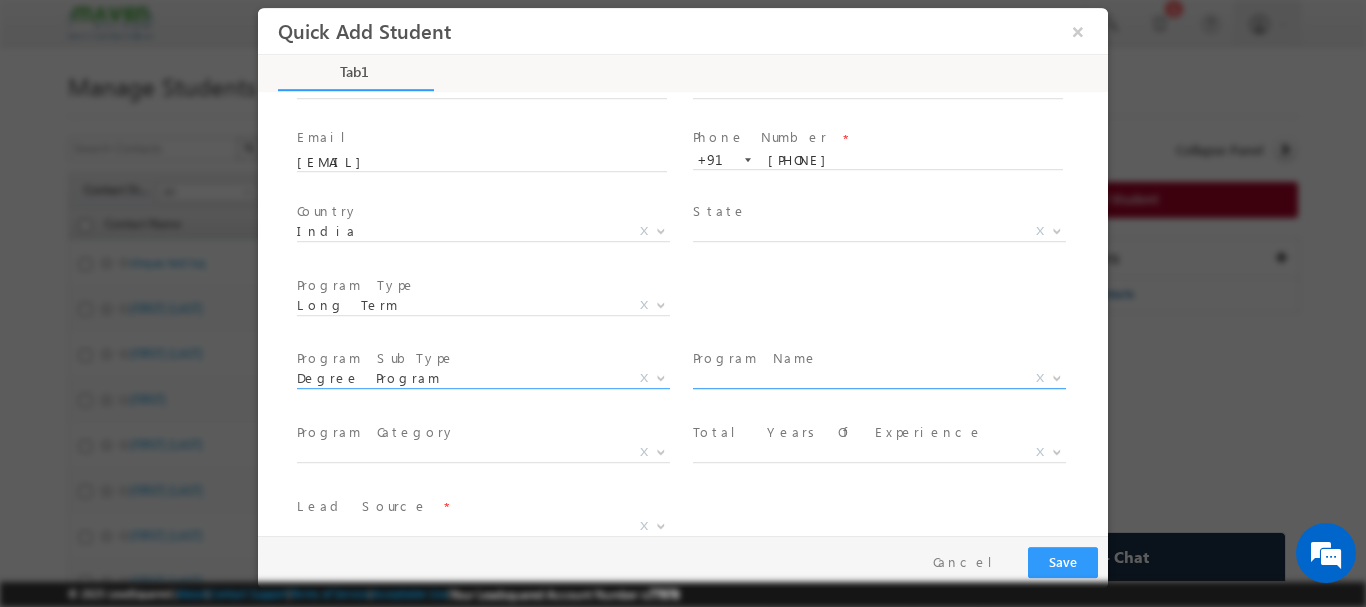 click on "X" at bounding box center [879, 378] 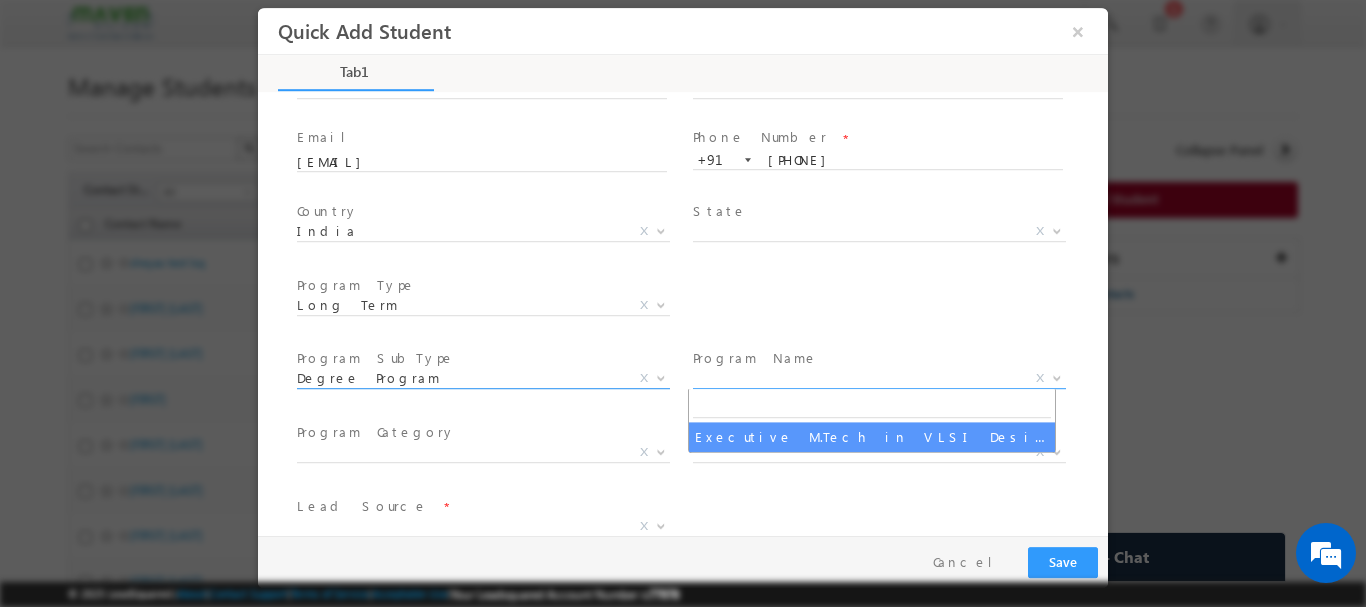 click on "Degree Program" at bounding box center [459, 377] 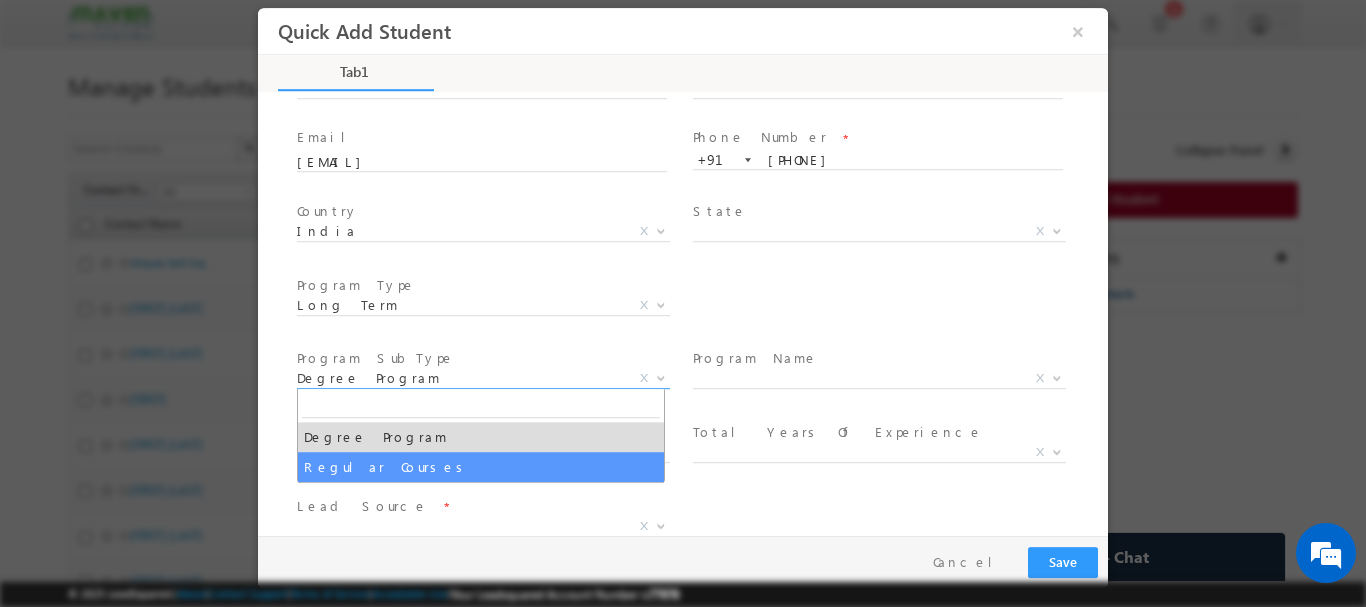 select on "Regular Courses" 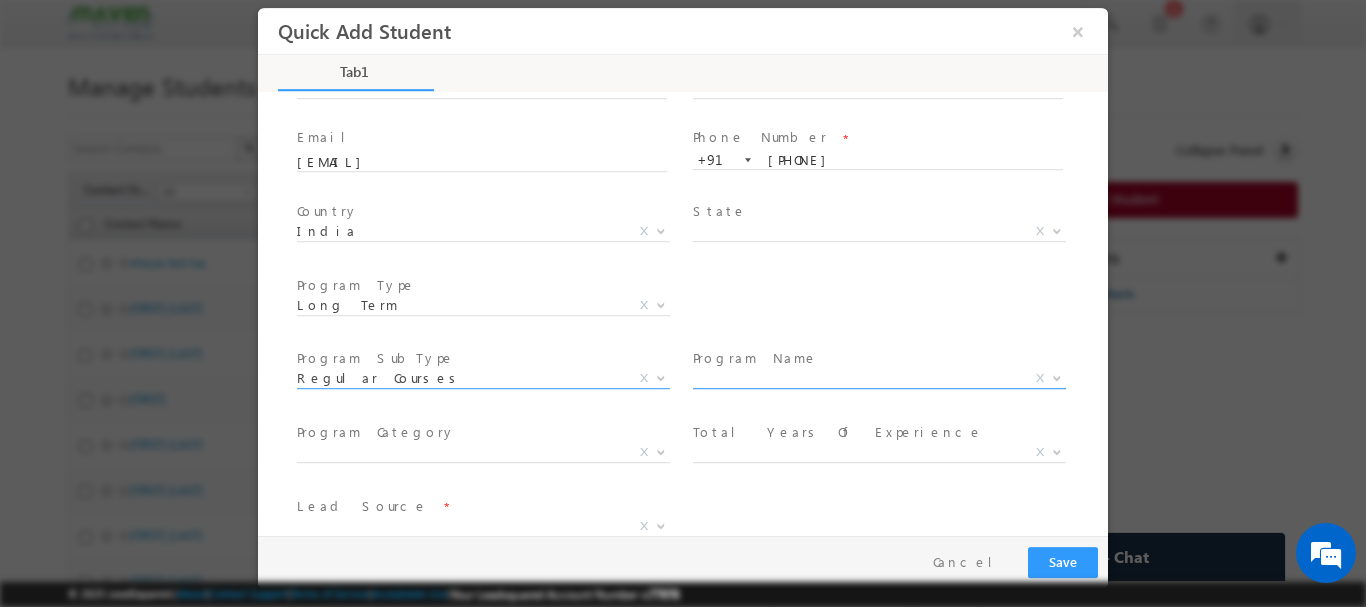 click on "X" at bounding box center (879, 378) 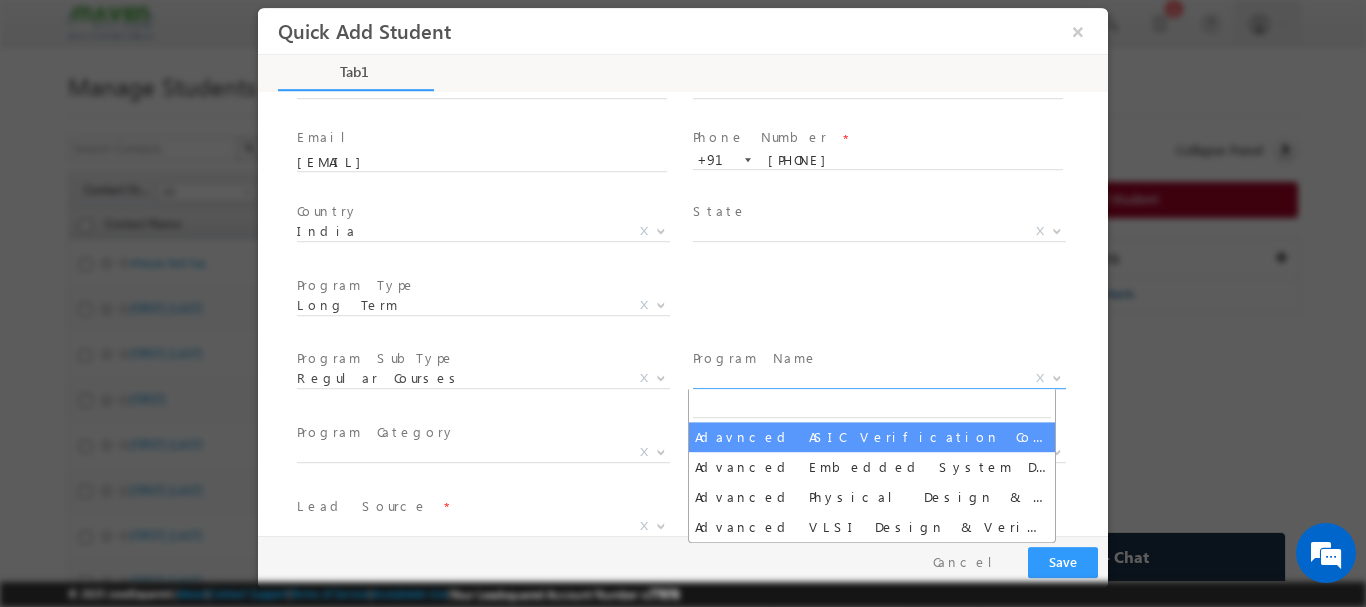 select on "Adavnced ASIC Verification Course" 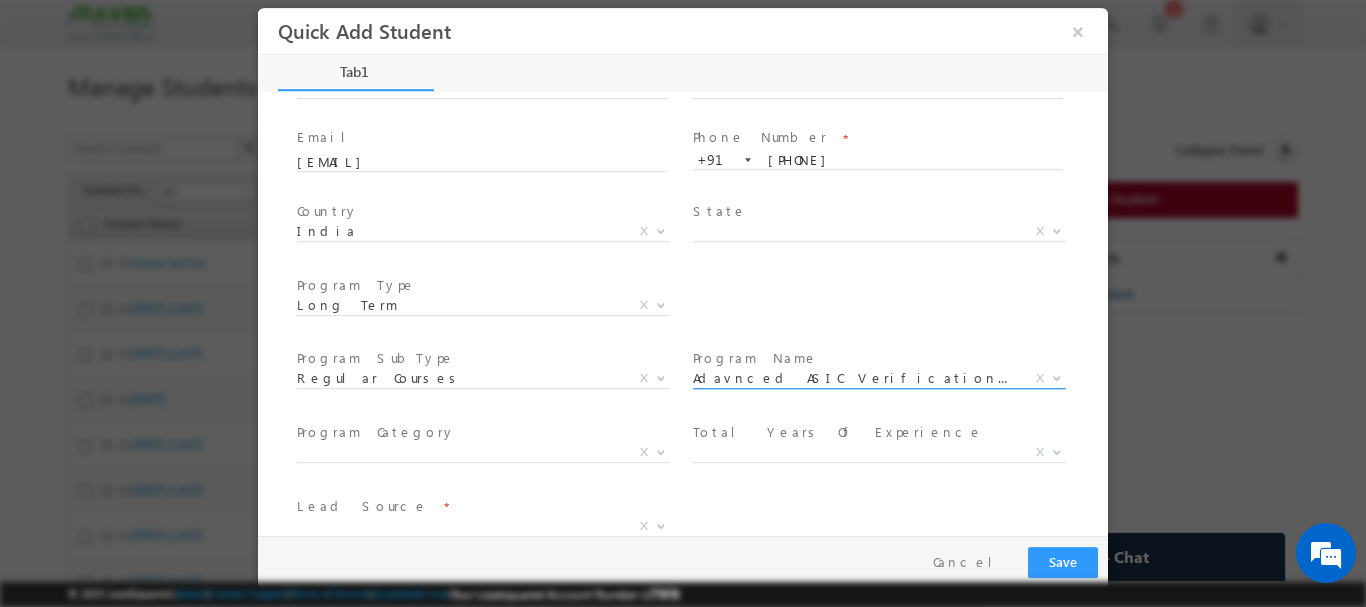 click on "Adavnced ASIC Verification Course" at bounding box center (855, 377) 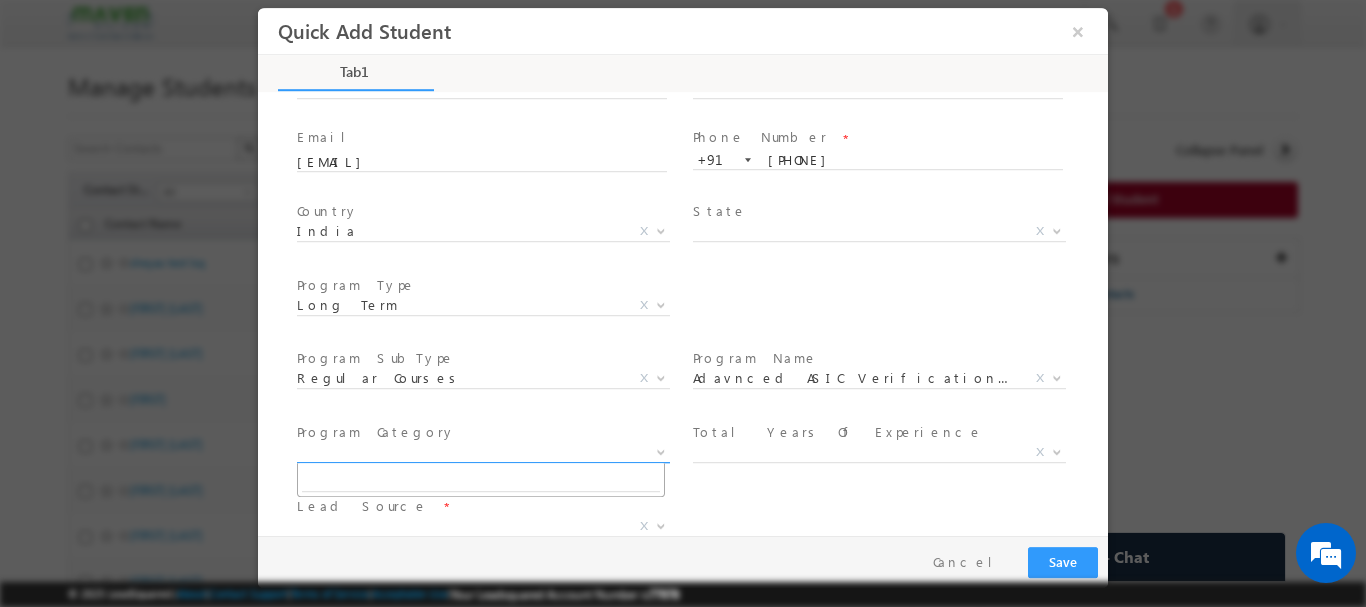 click on "X" at bounding box center [483, 452] 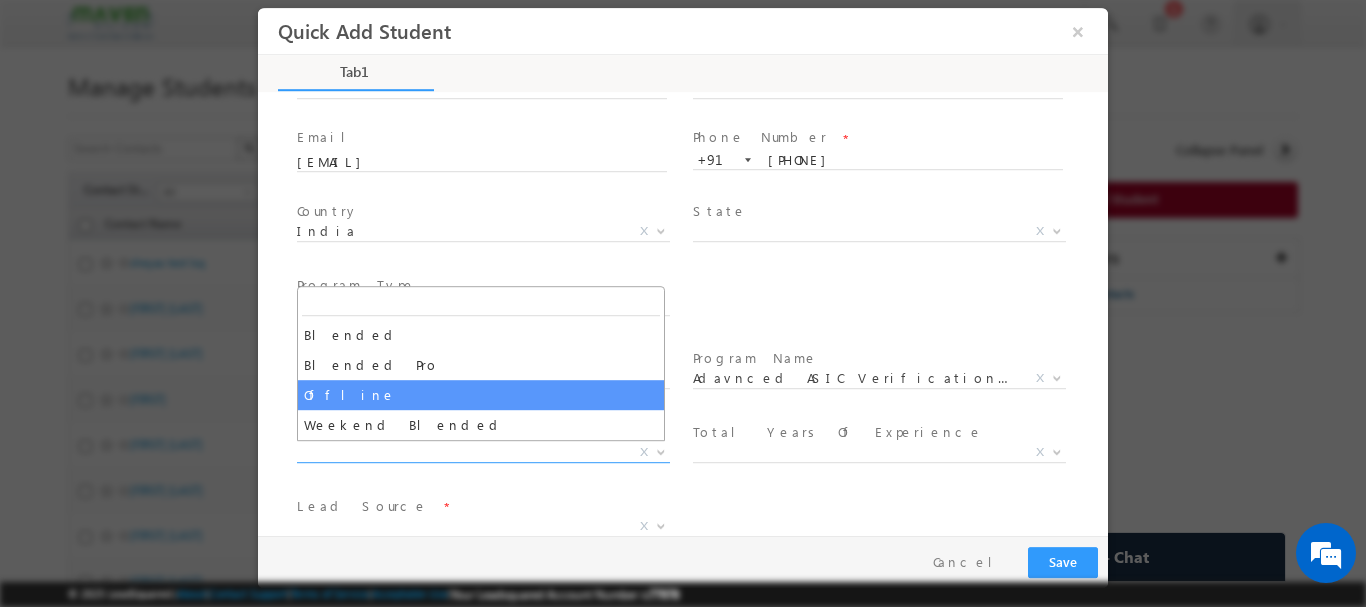 click at bounding box center (877, 476) 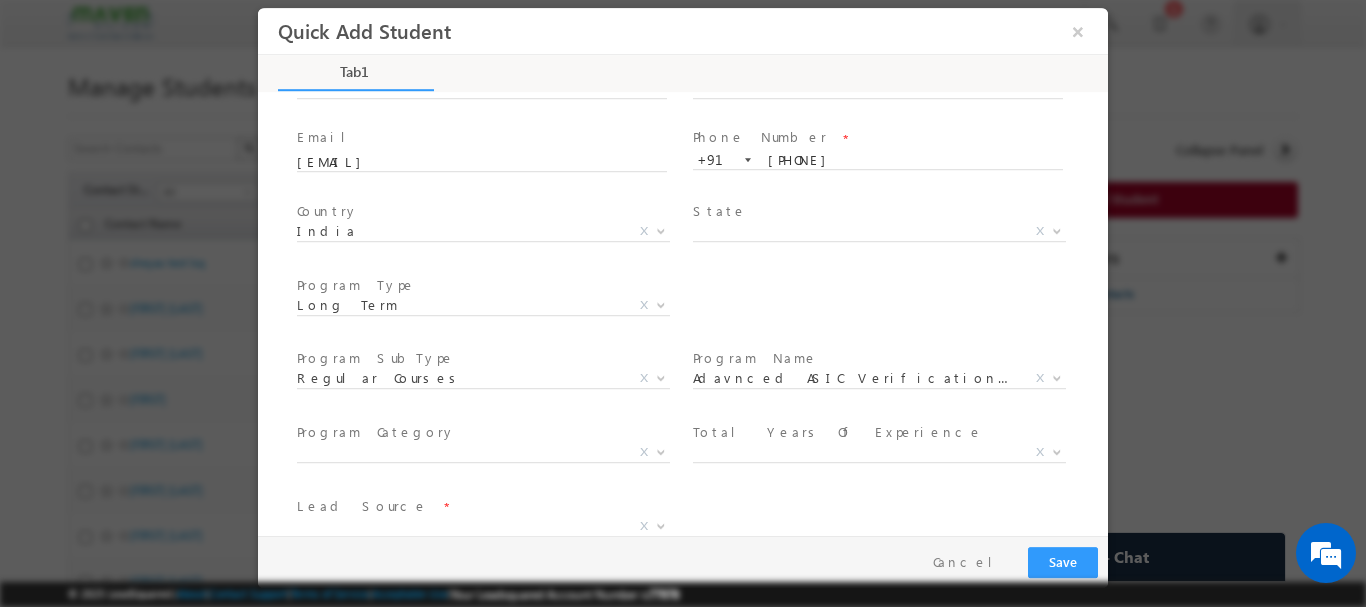 click at bounding box center (877, 402) 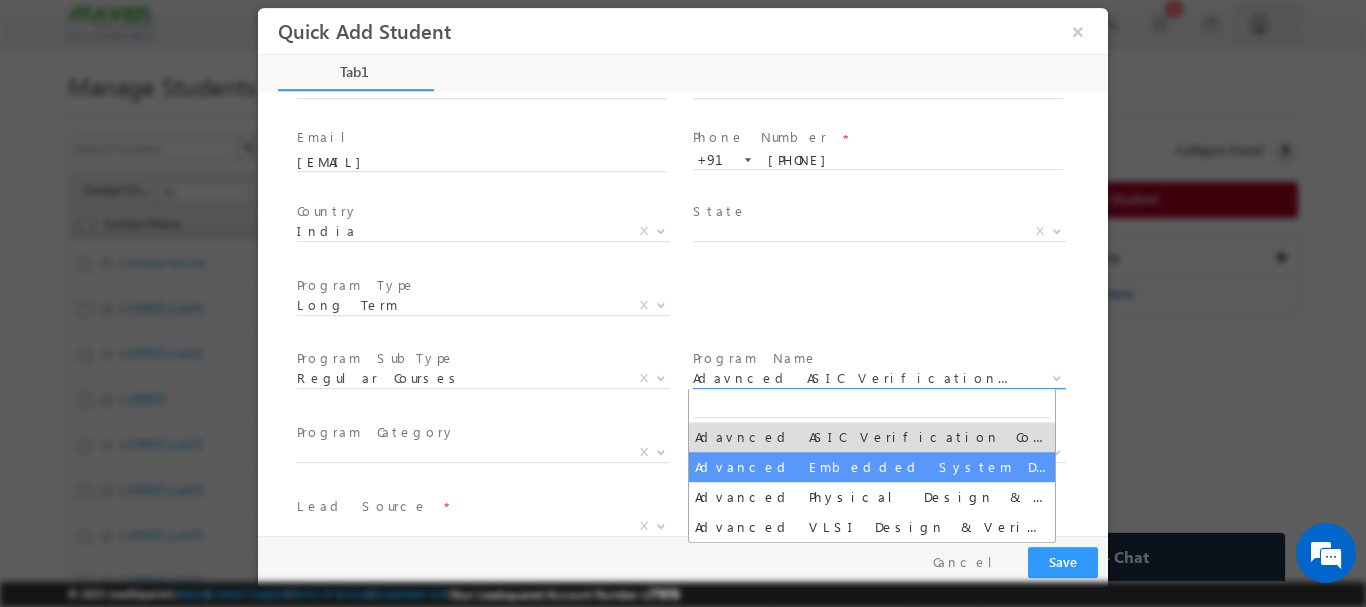 click on "Adavnced ASIC Verification Course" at bounding box center (855, 377) 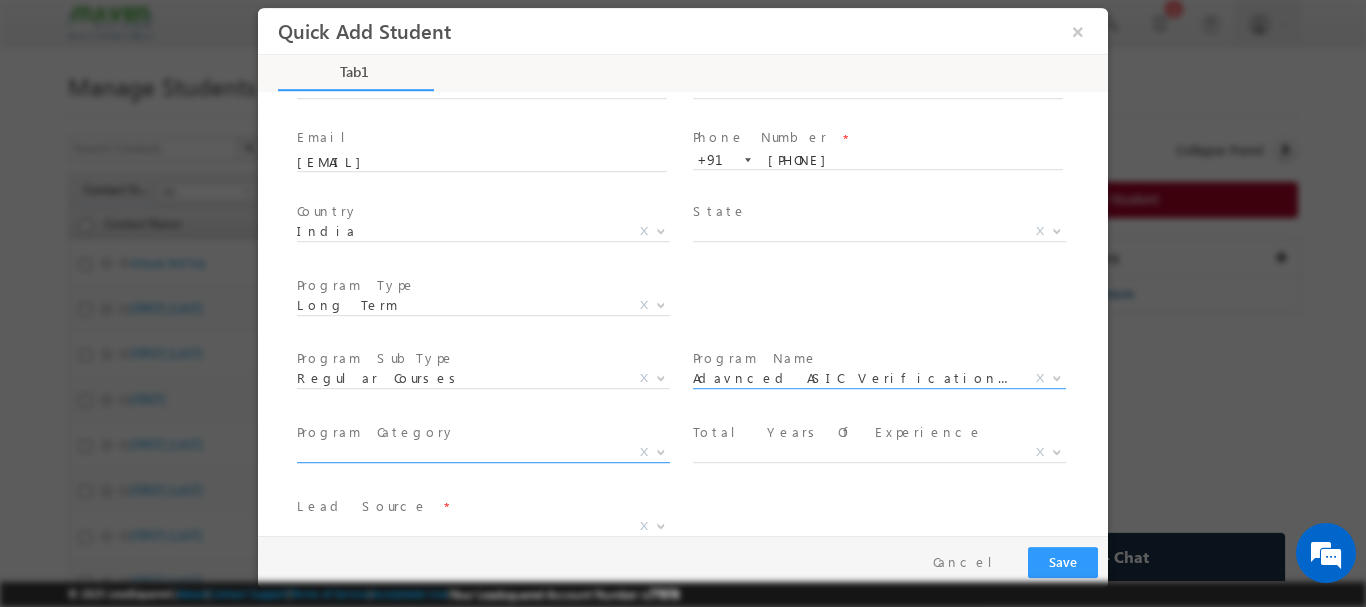 click on "X" at bounding box center (483, 452) 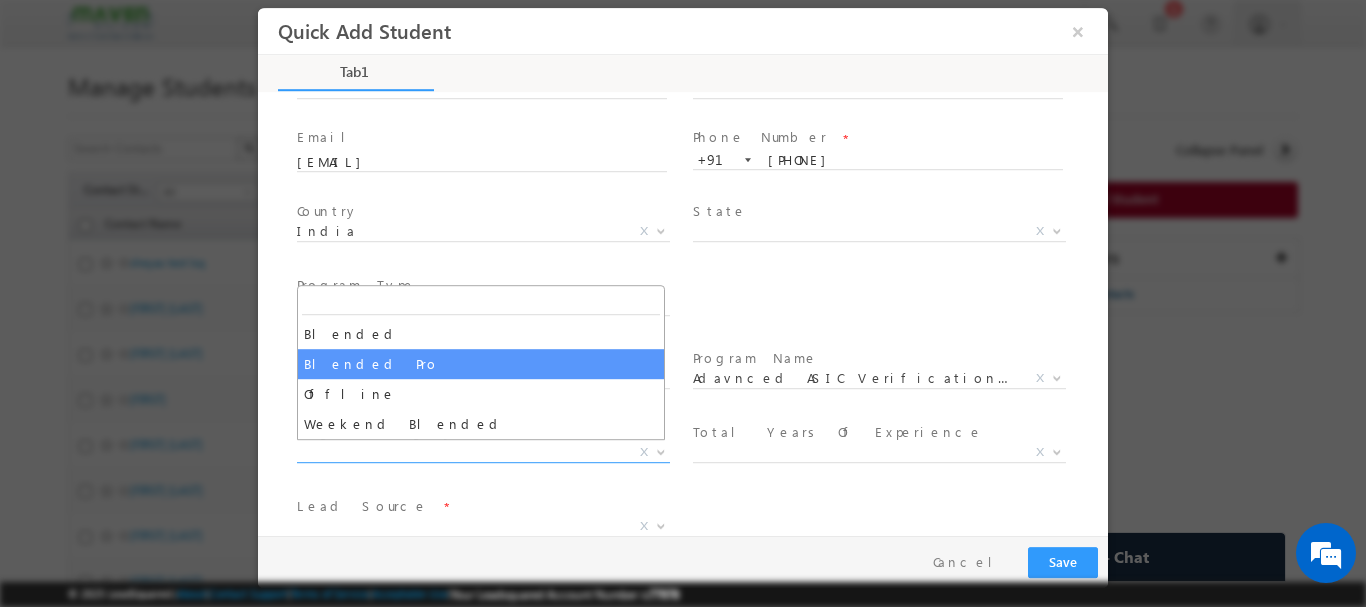 select on "Blended" 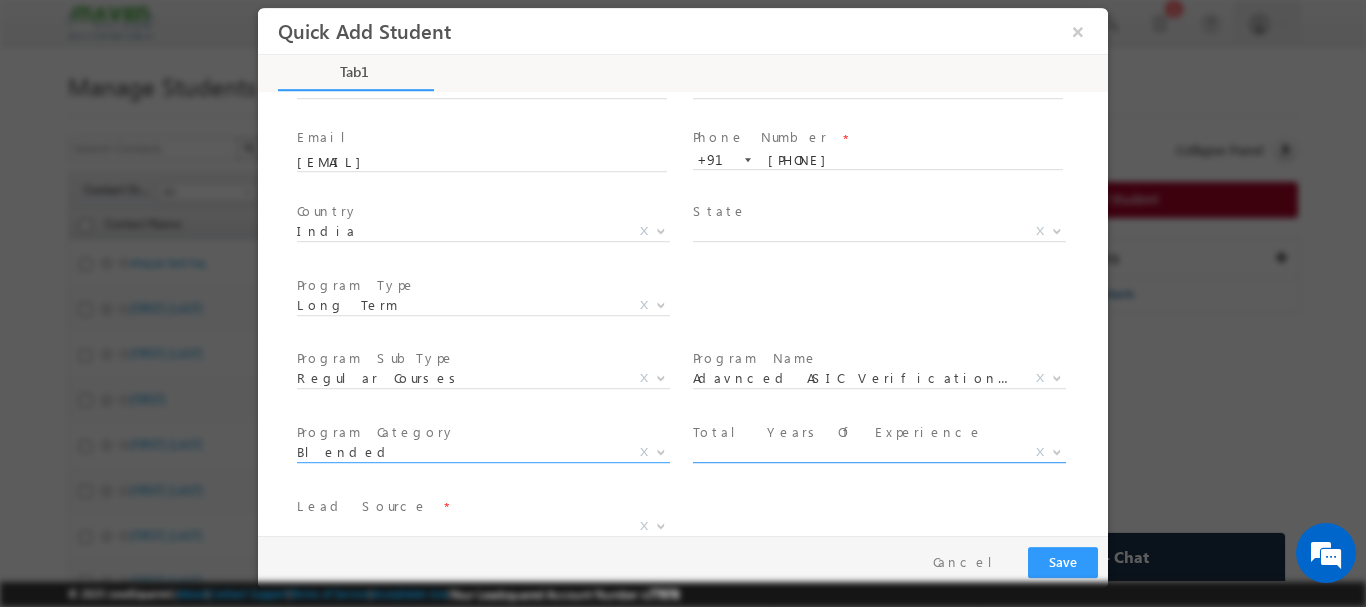 click on "X" at bounding box center (879, 452) 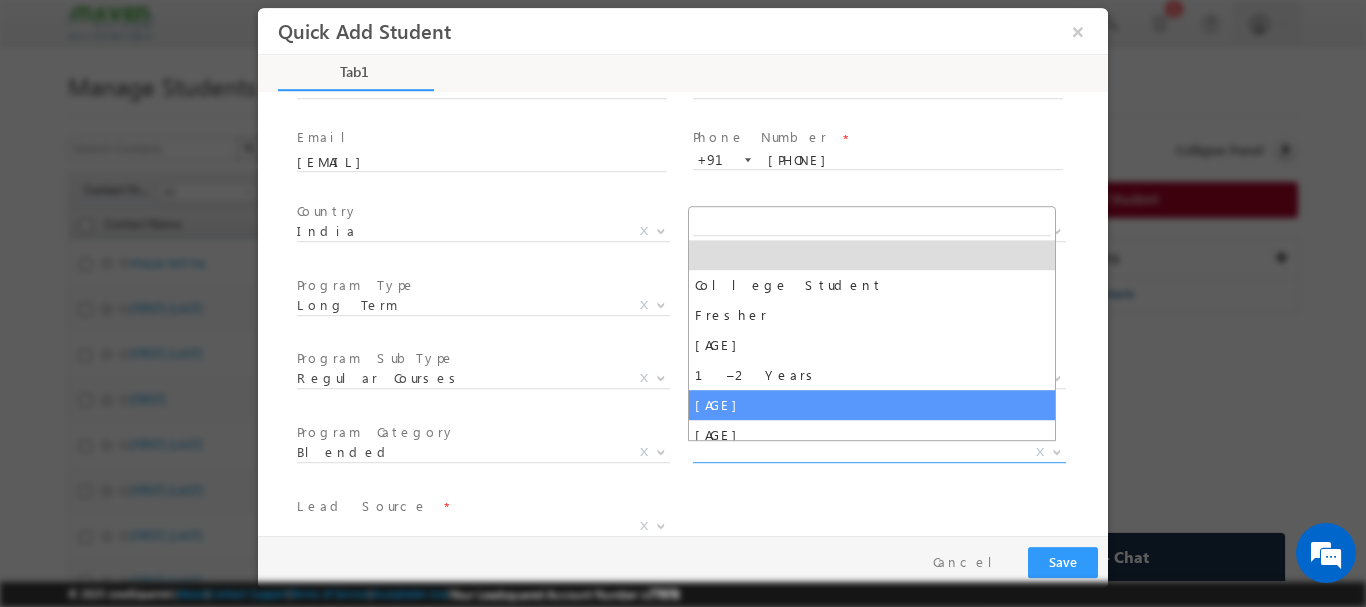 select on "3–5 Years" 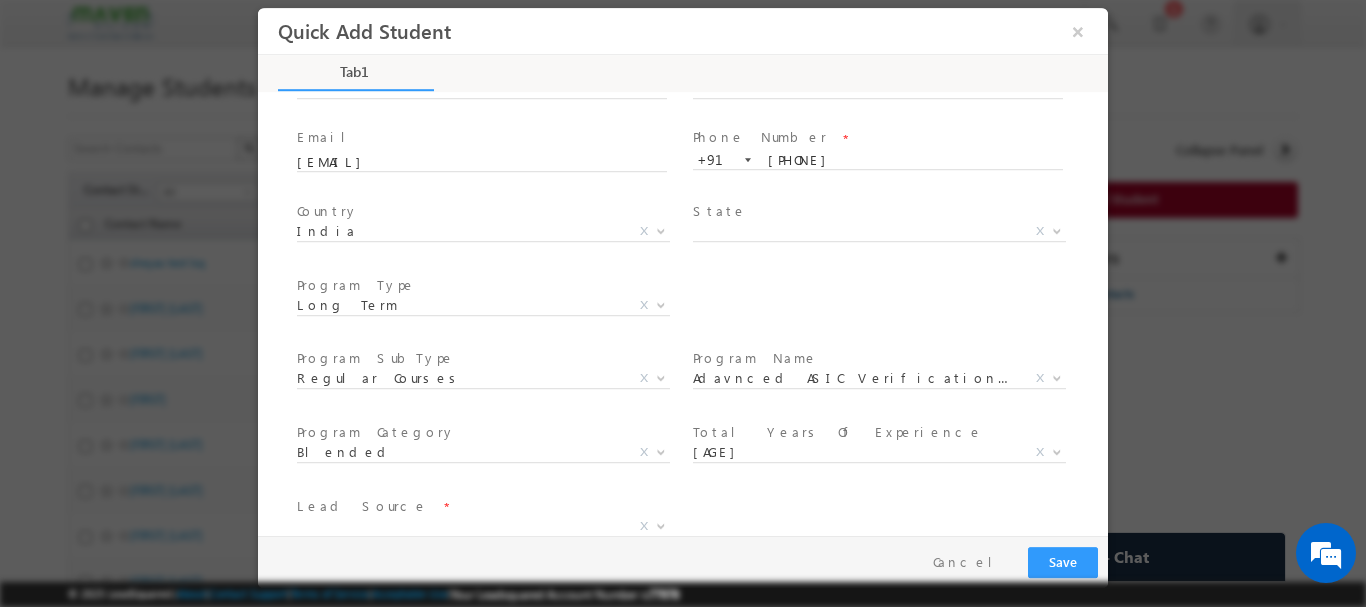 click on "Program Category
*
Blended Blended X" at bounding box center [491, 454] 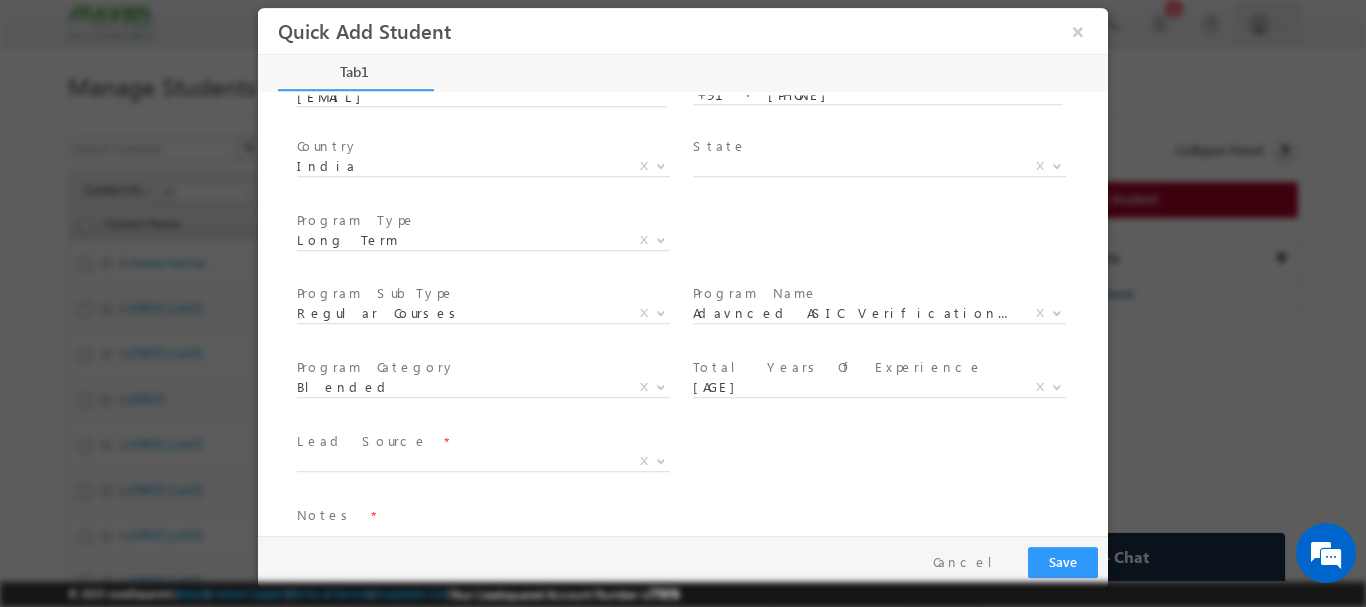 scroll, scrollTop: 200, scrollLeft: 0, axis: vertical 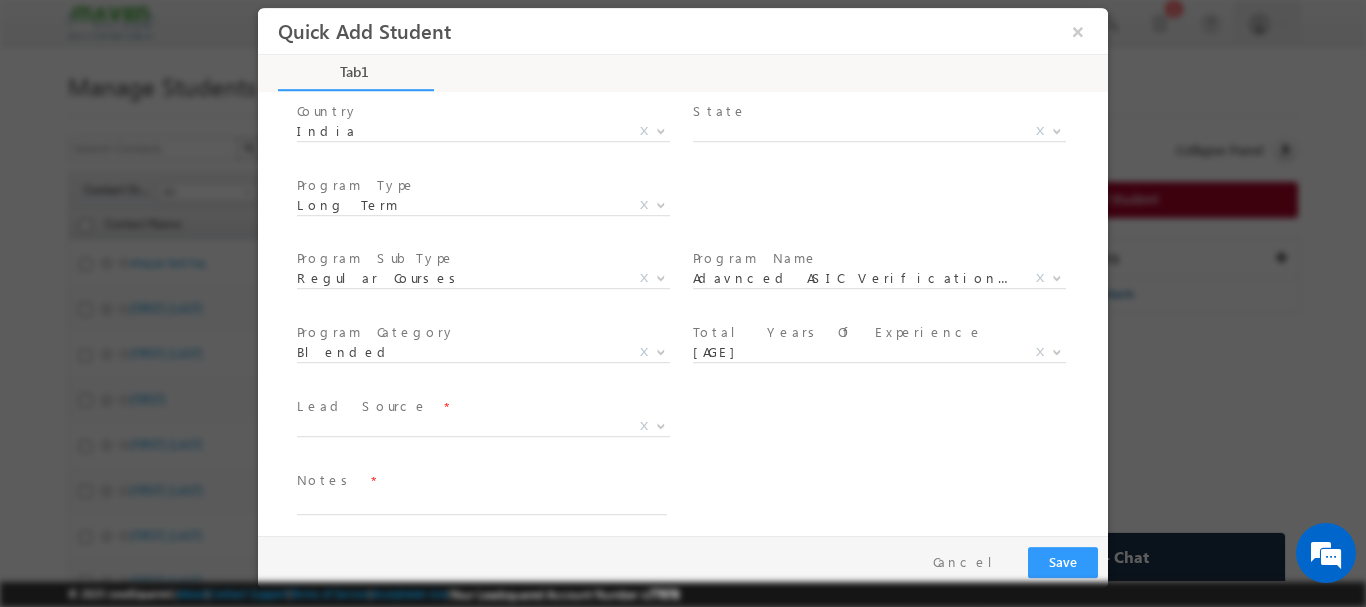 click on "Lead Source
*" at bounding box center (481, 406) 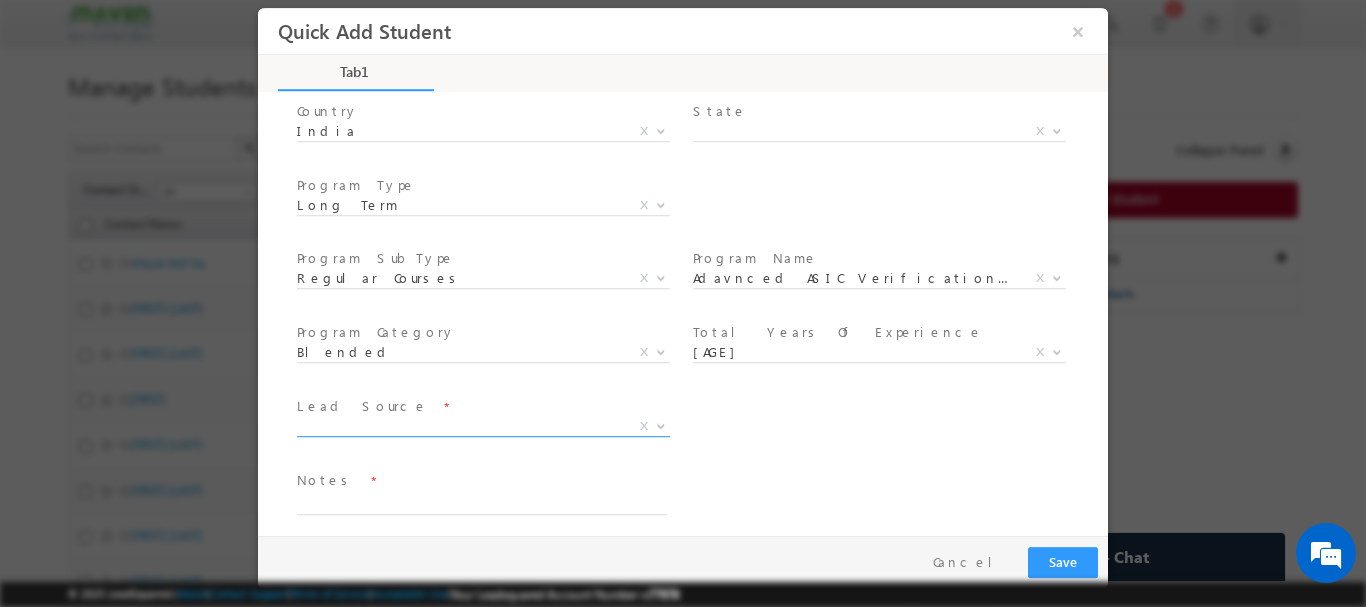 click on "X" at bounding box center [483, 426] 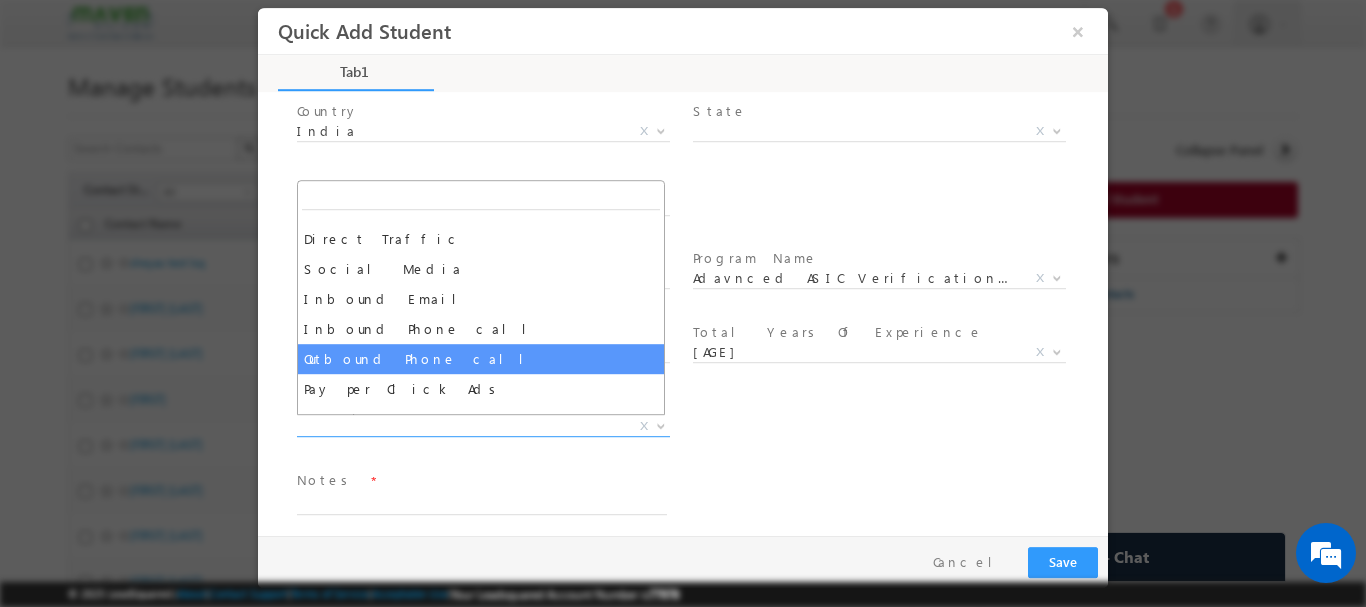 scroll, scrollTop: 0, scrollLeft: 0, axis: both 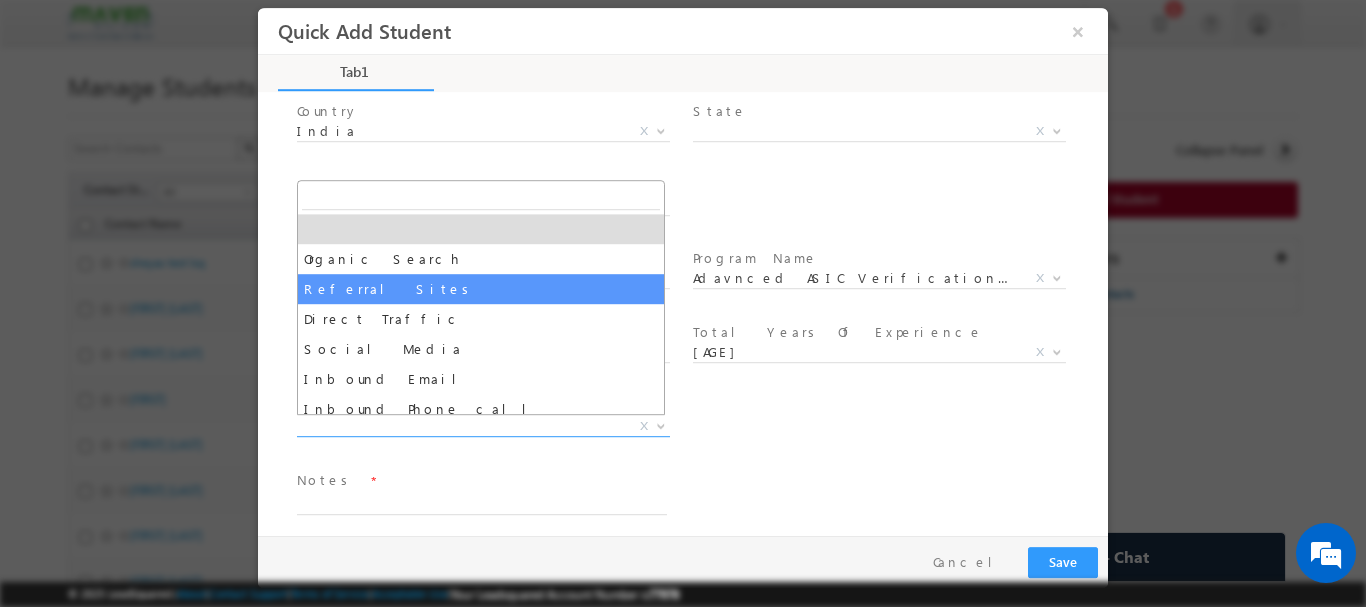 select on "Referral Sites" 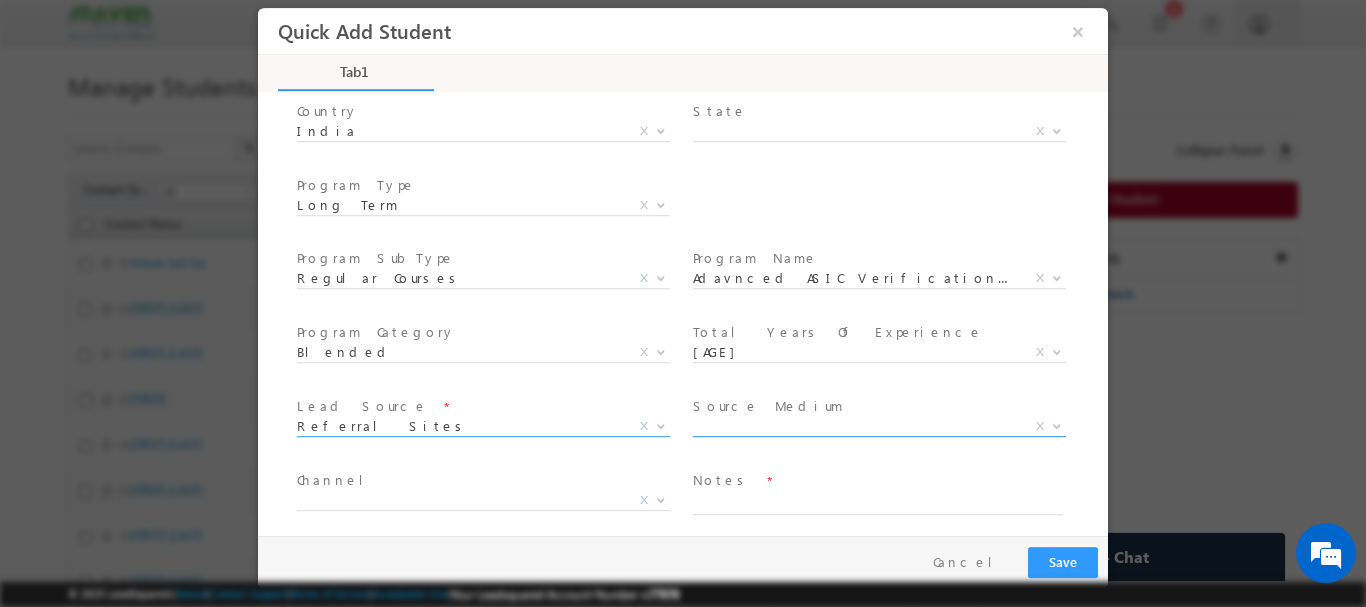 click on "X" at bounding box center [879, 426] 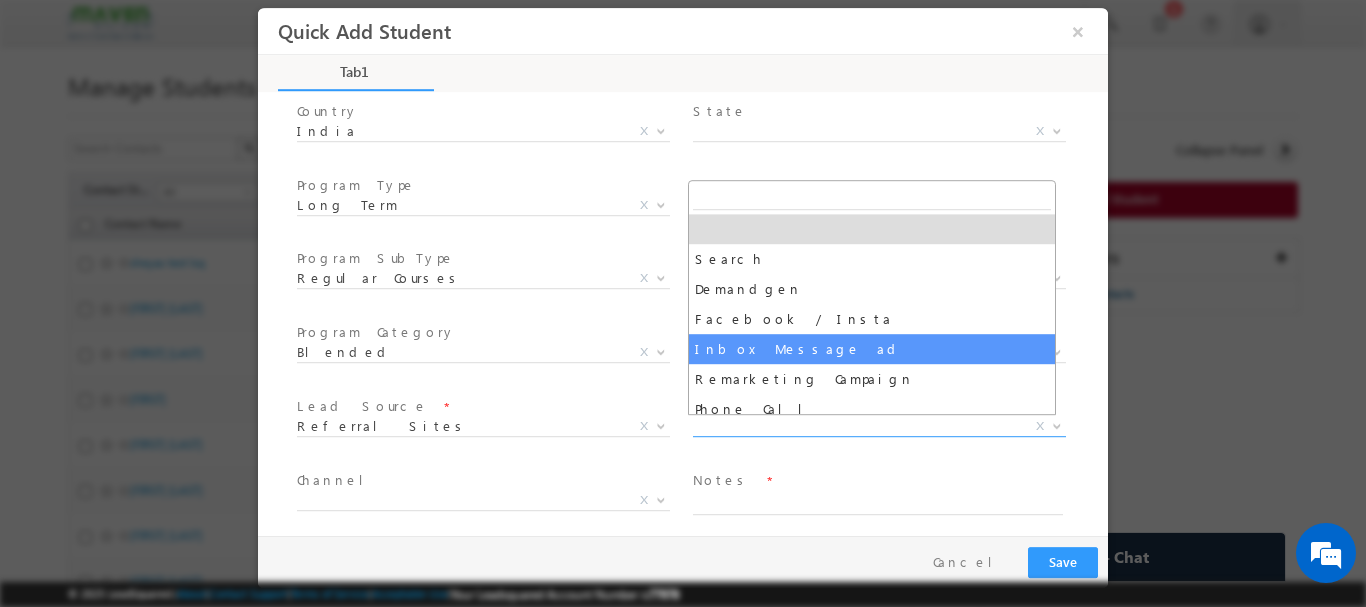 click at bounding box center (481, 450) 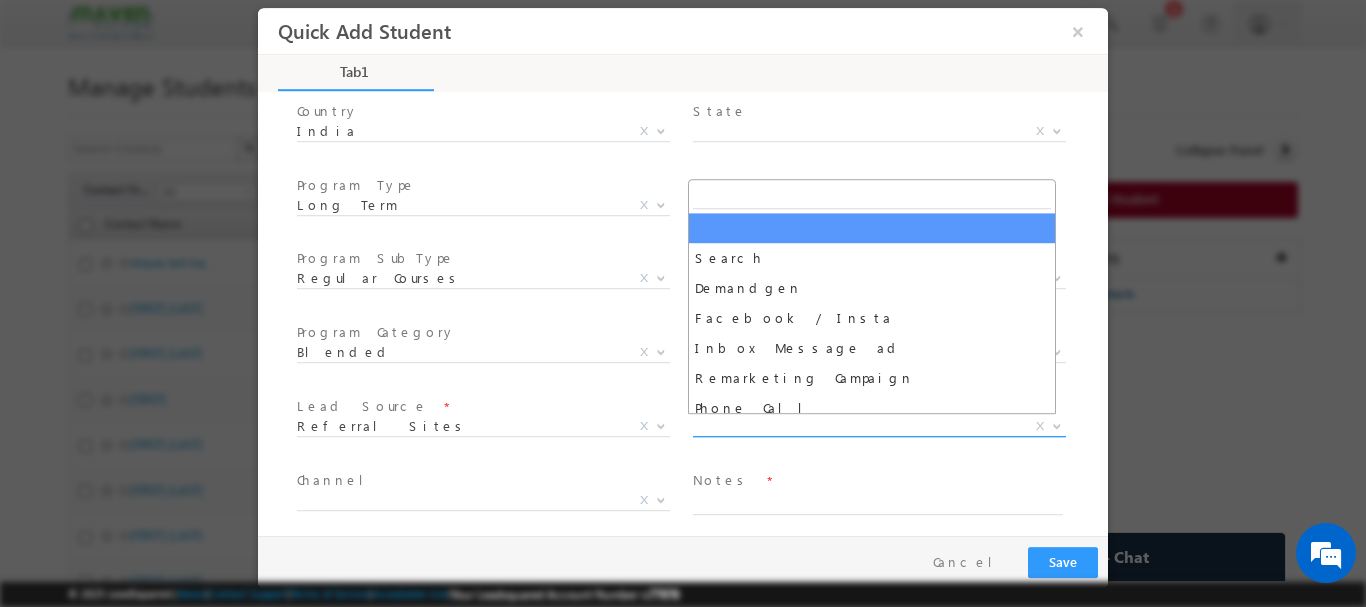 click on "X" at bounding box center [879, 426] 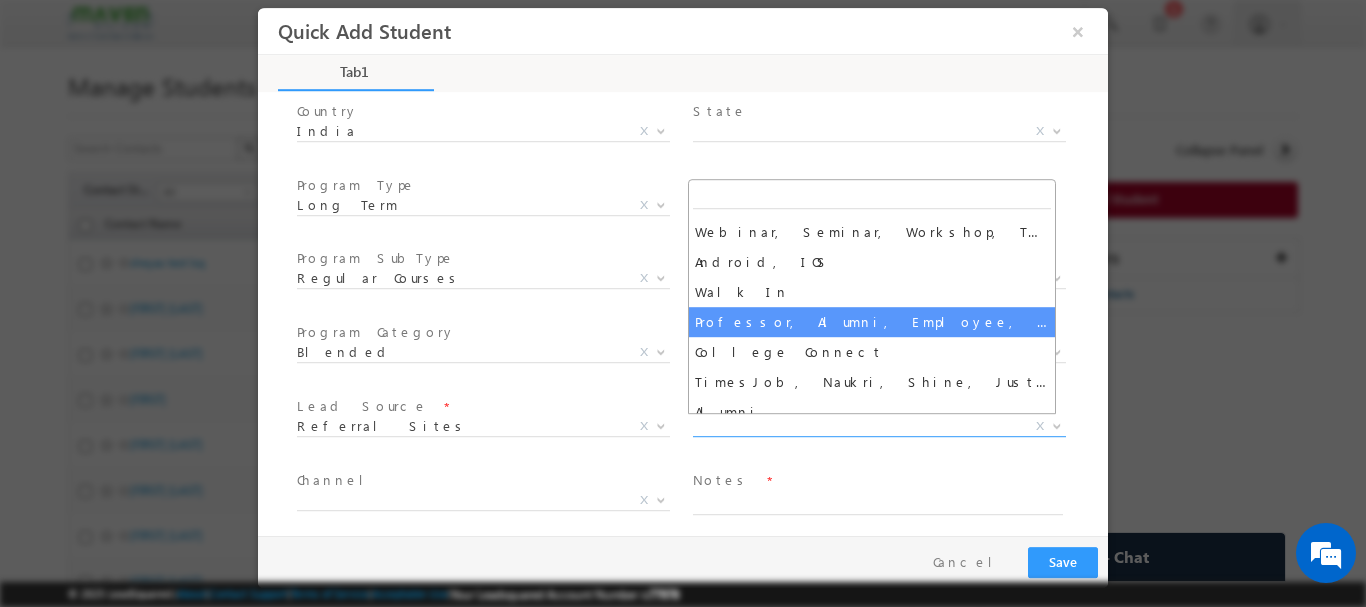 scroll, scrollTop: 340, scrollLeft: 0, axis: vertical 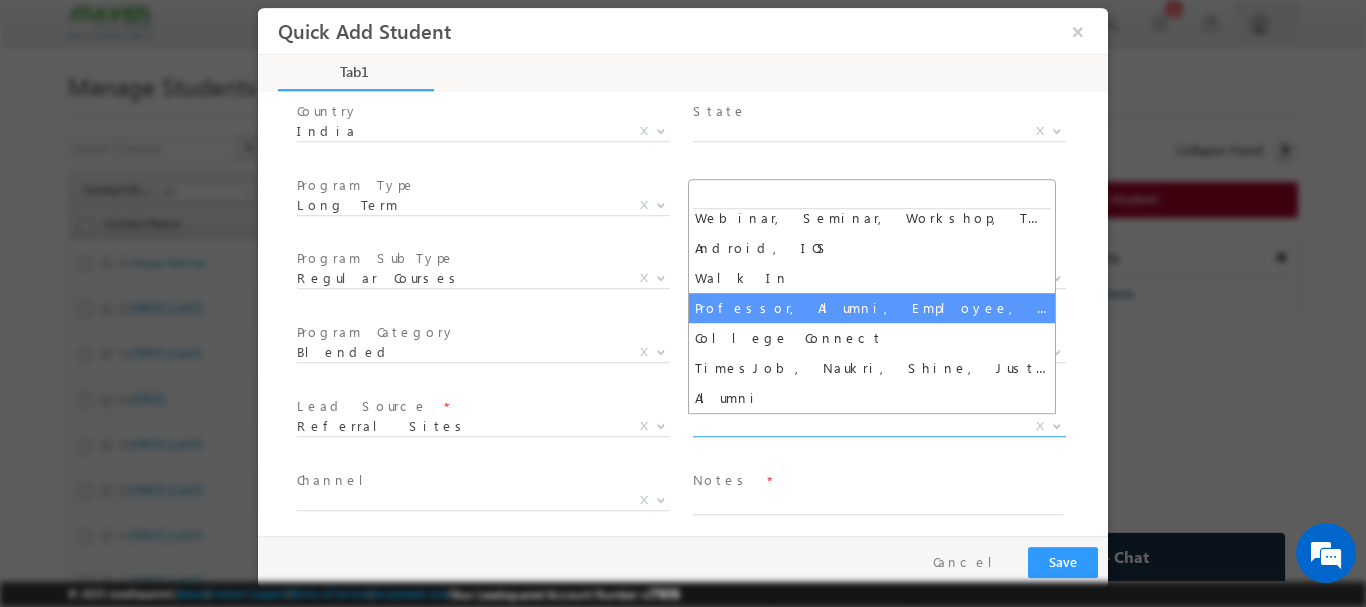 select on "Professor, Alumni, Employee, Word of Mouth" 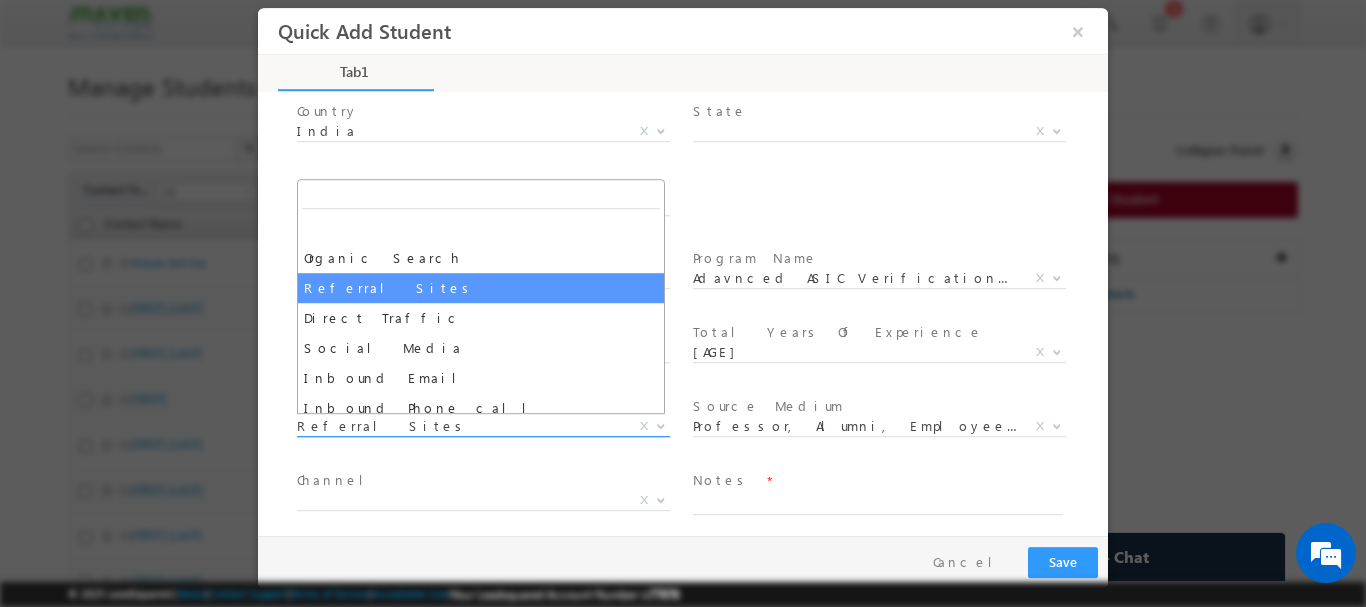 click on "Referral Sites" at bounding box center (459, 425) 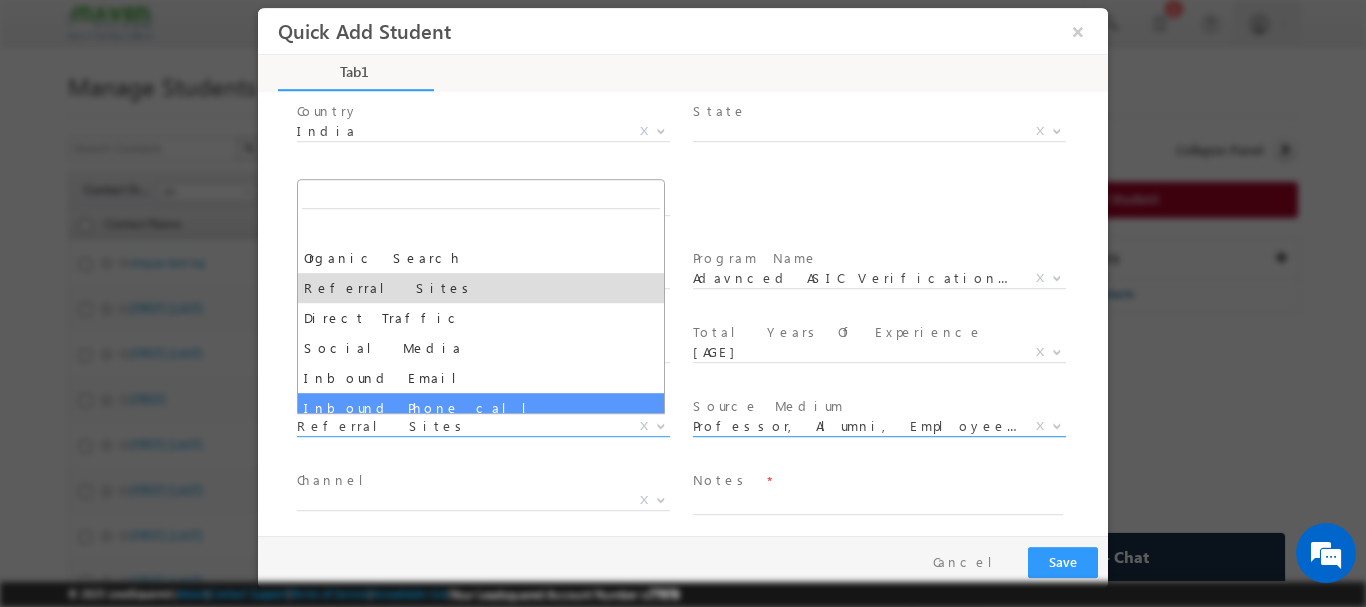 click on "Professor, Alumni, Employee, Word of Mouth" at bounding box center [855, 425] 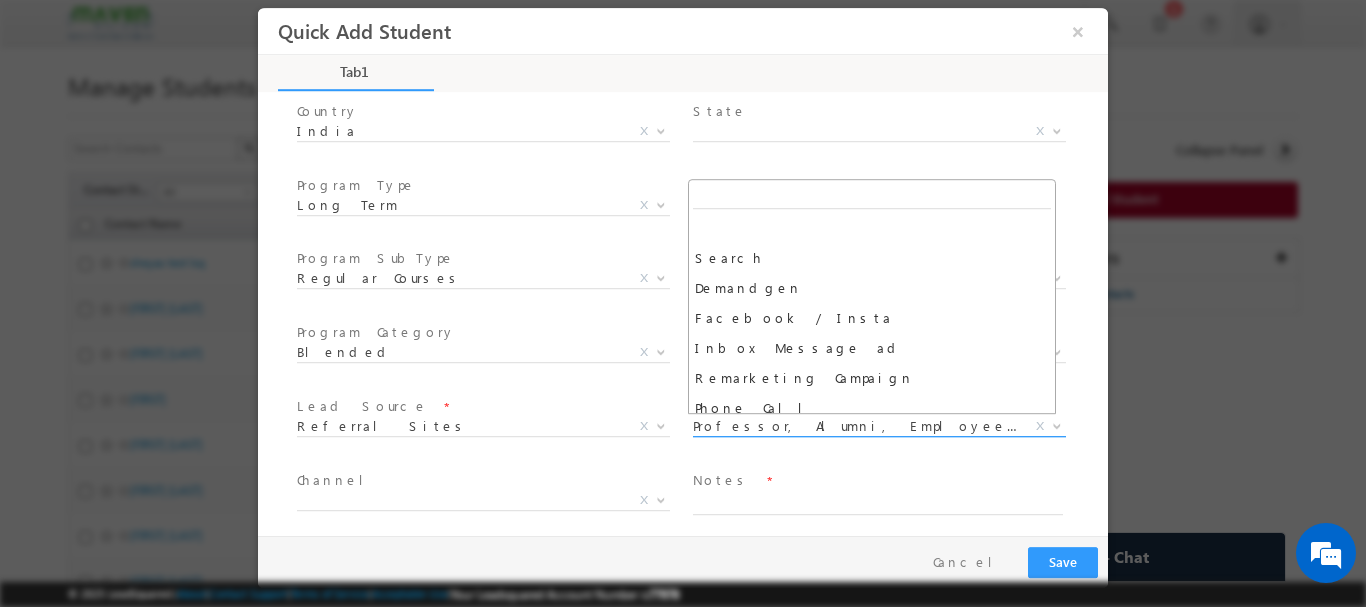 scroll, scrollTop: 340, scrollLeft: 0, axis: vertical 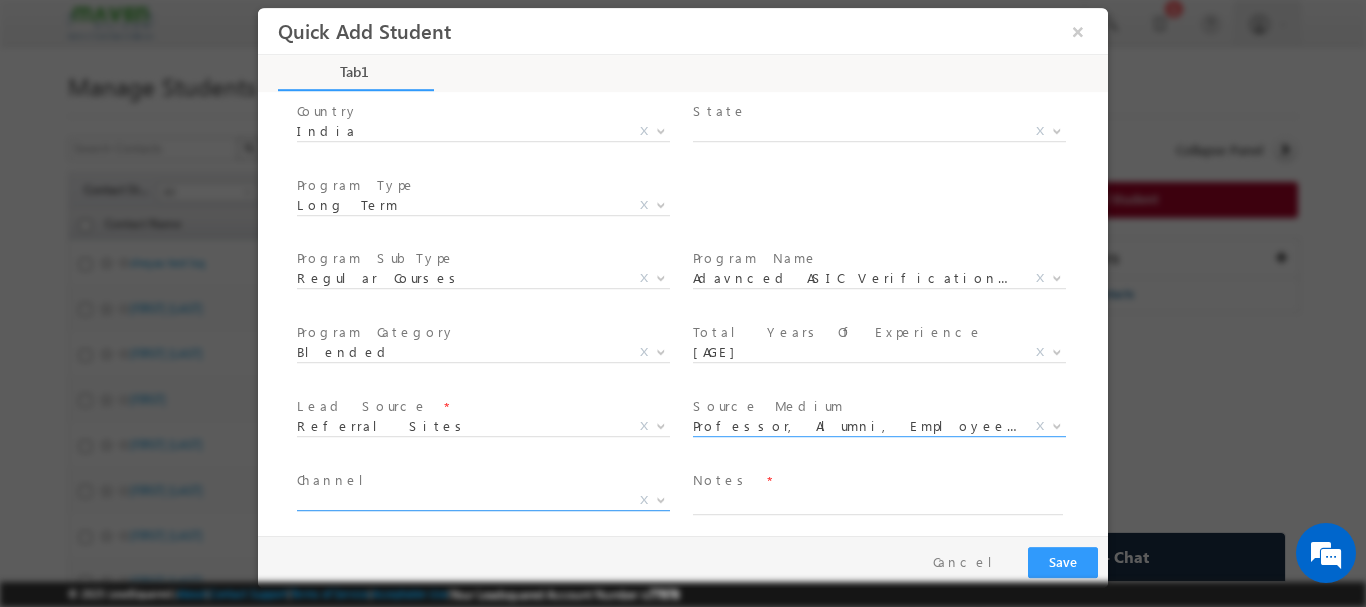 click on "X" at bounding box center [483, 500] 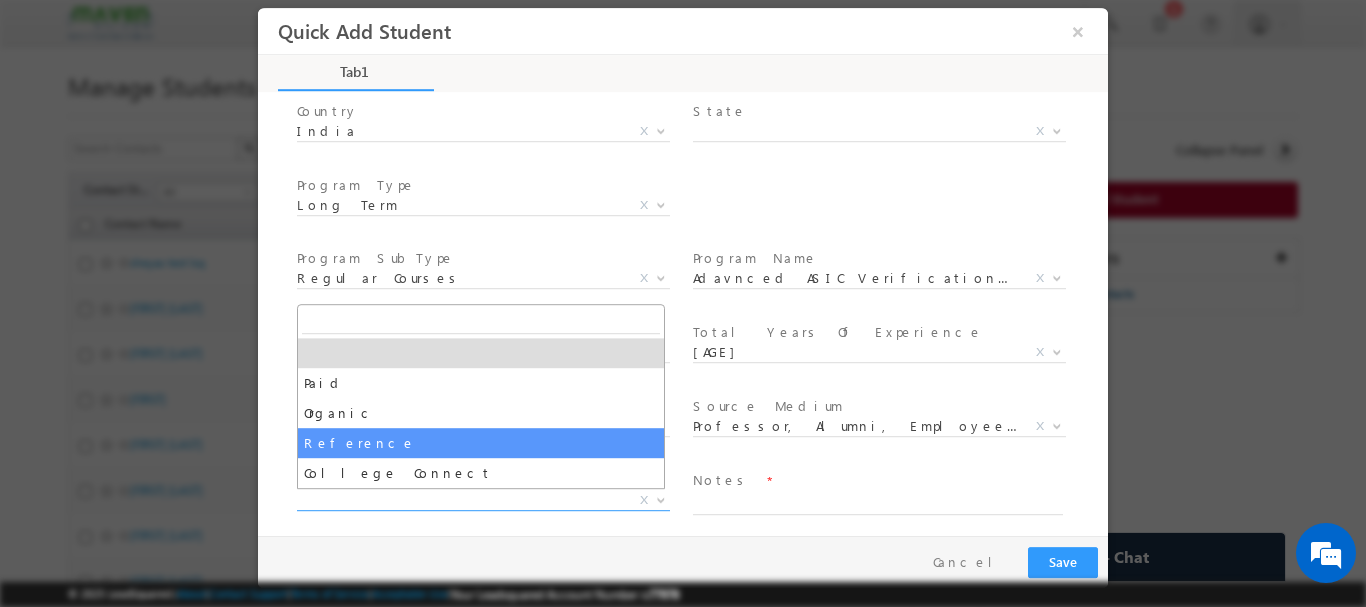 select on "Reference" 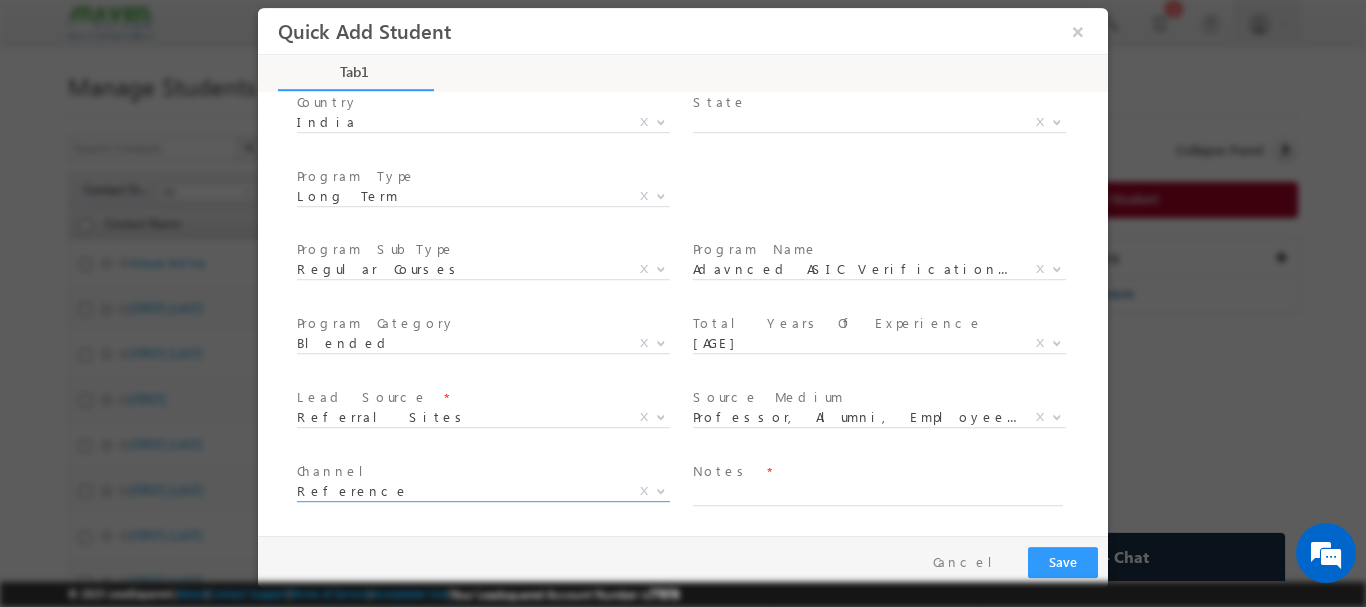 scroll, scrollTop: 211, scrollLeft: 0, axis: vertical 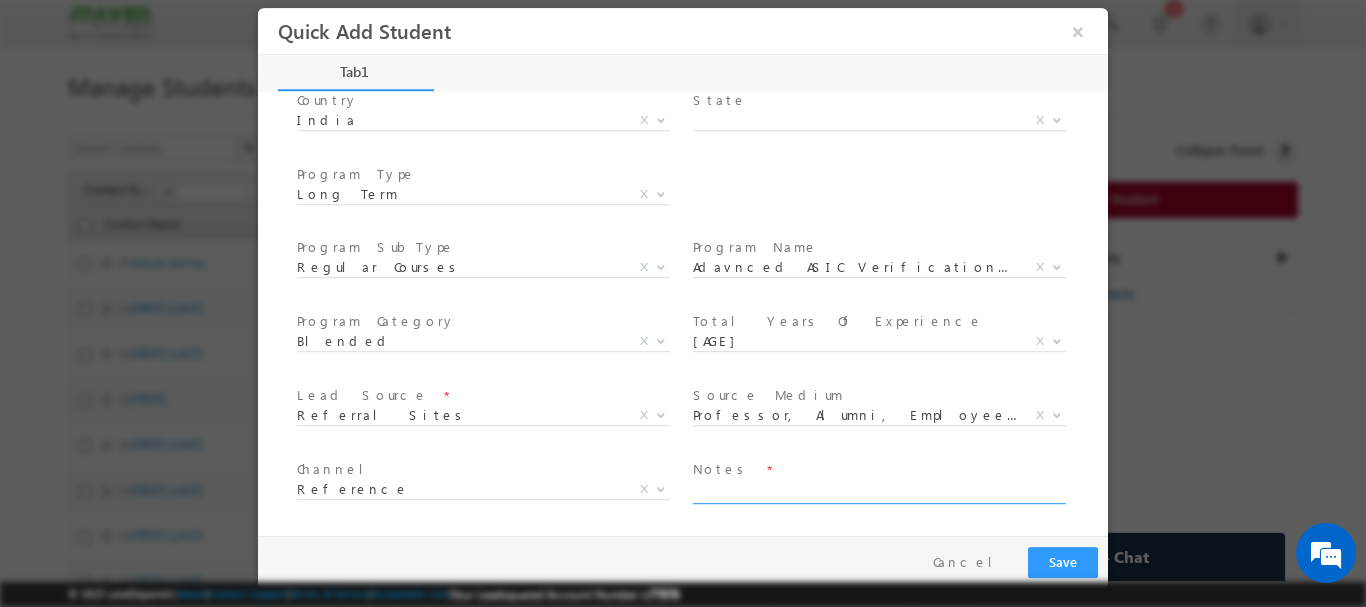 click at bounding box center (878, 491) 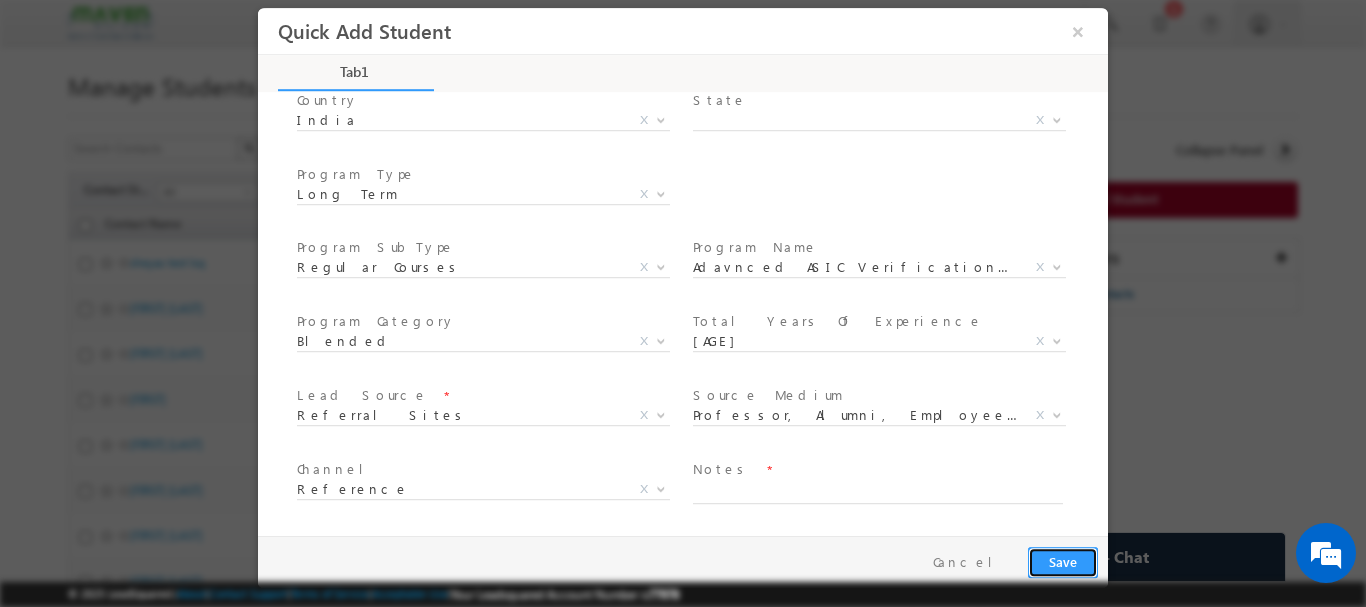 click on "Save" at bounding box center [1063, 561] 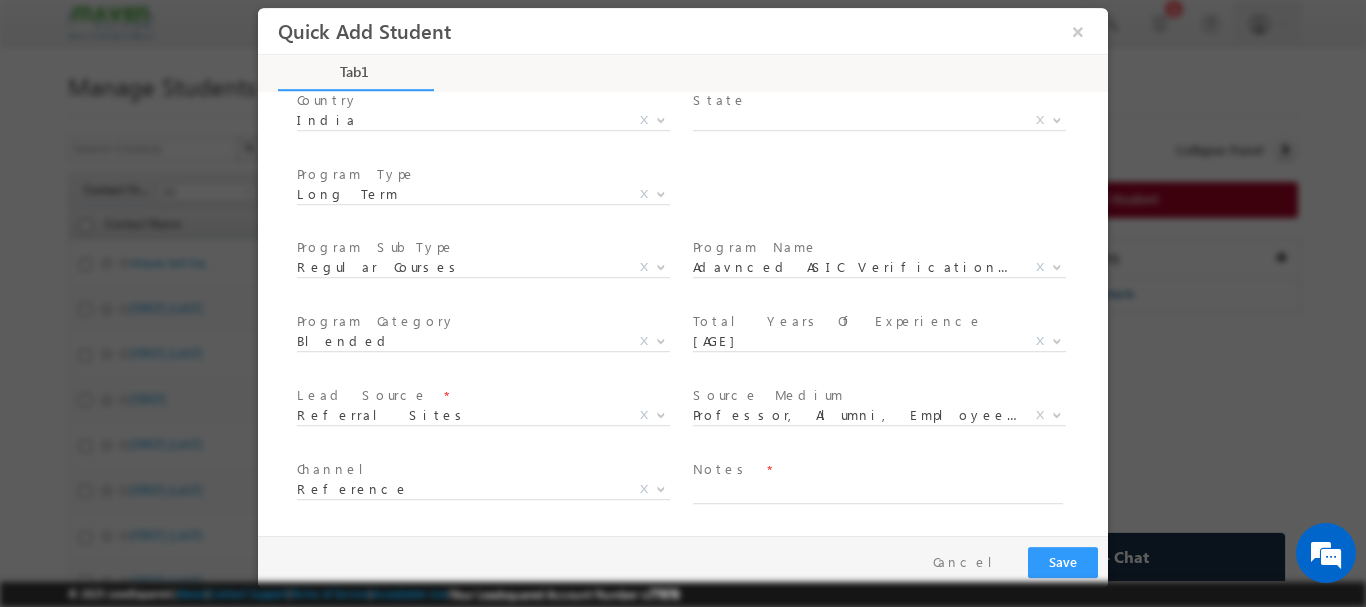 scroll, scrollTop: 206, scrollLeft: 0, axis: vertical 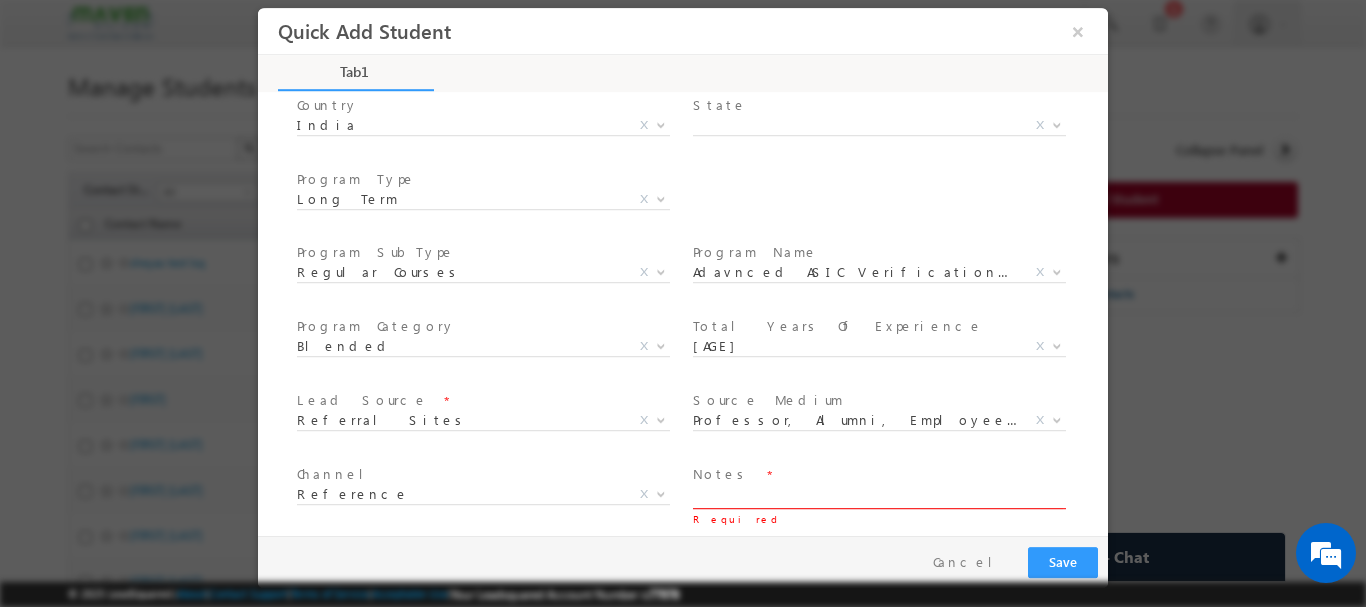 click at bounding box center [878, 496] 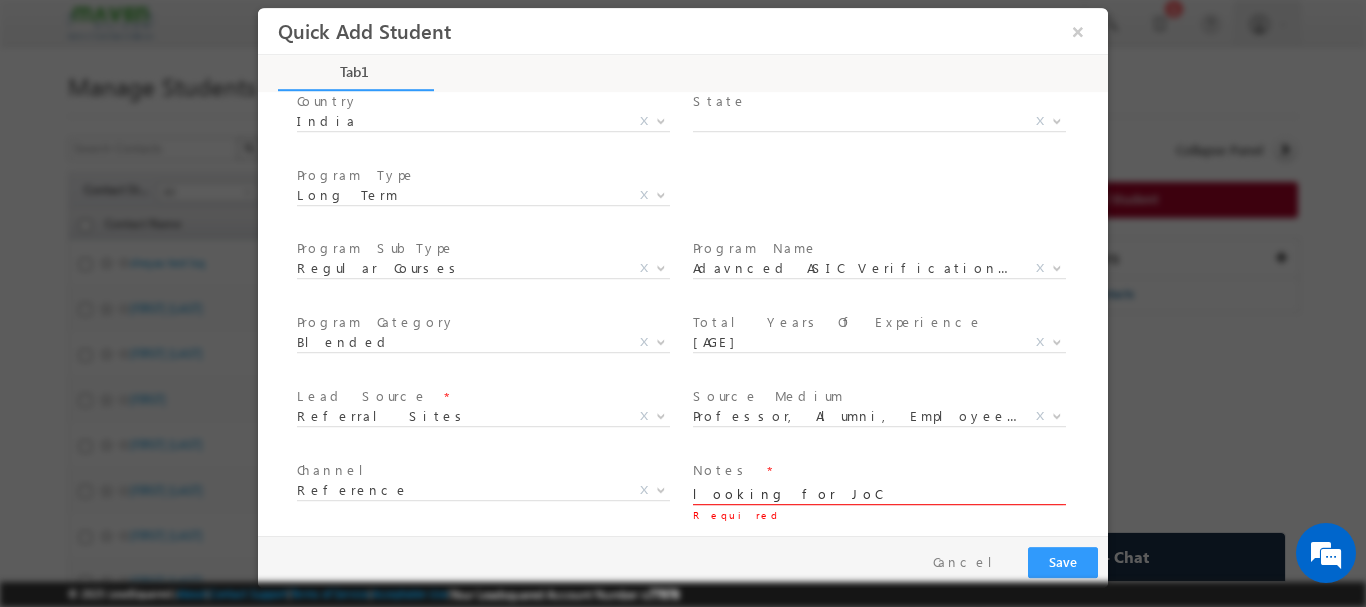 scroll, scrollTop: 211, scrollLeft: 0, axis: vertical 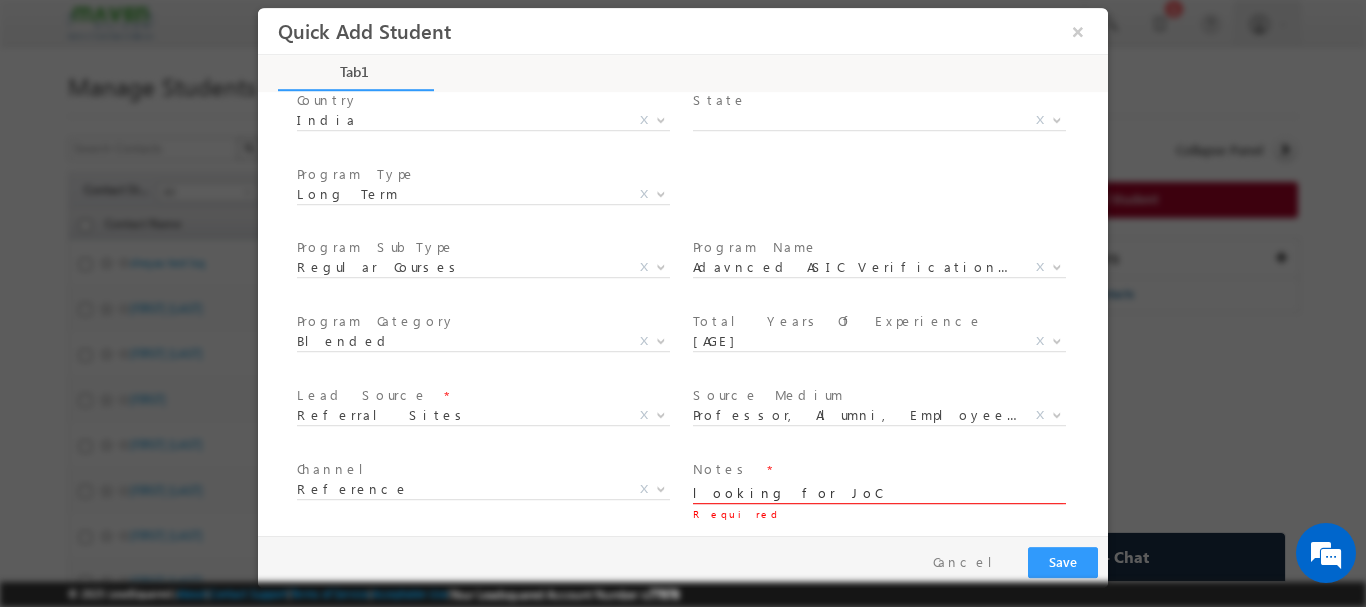 type on "looking for JoC" 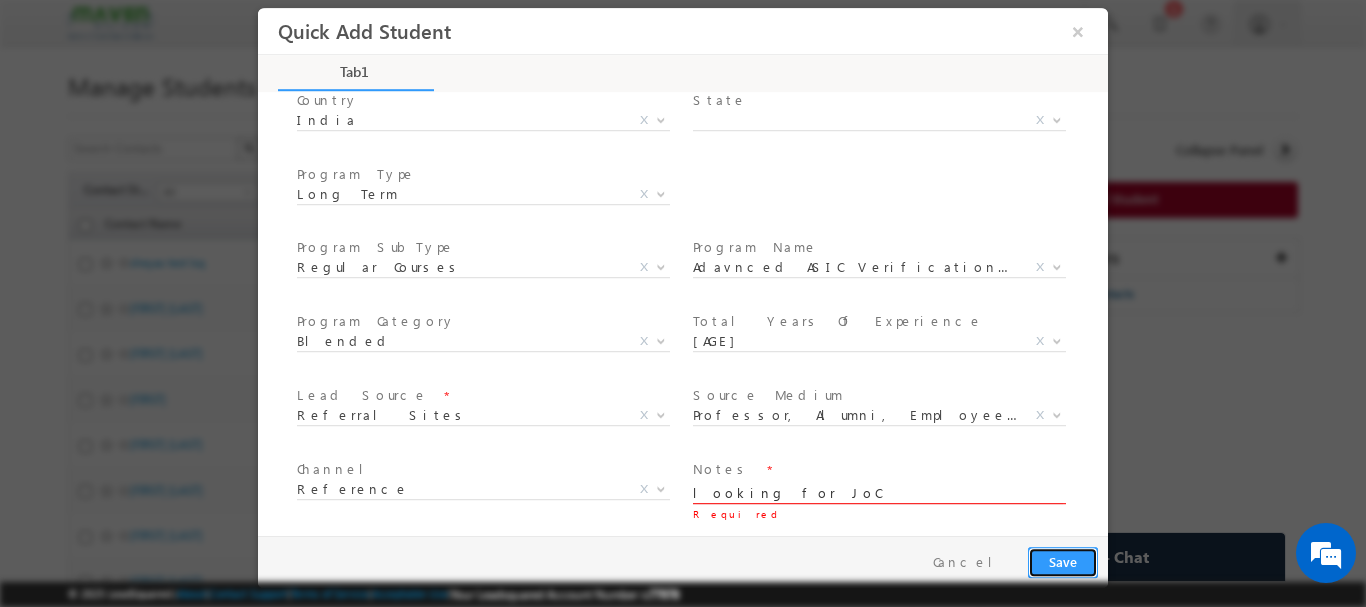 click on "Save" at bounding box center (1063, 561) 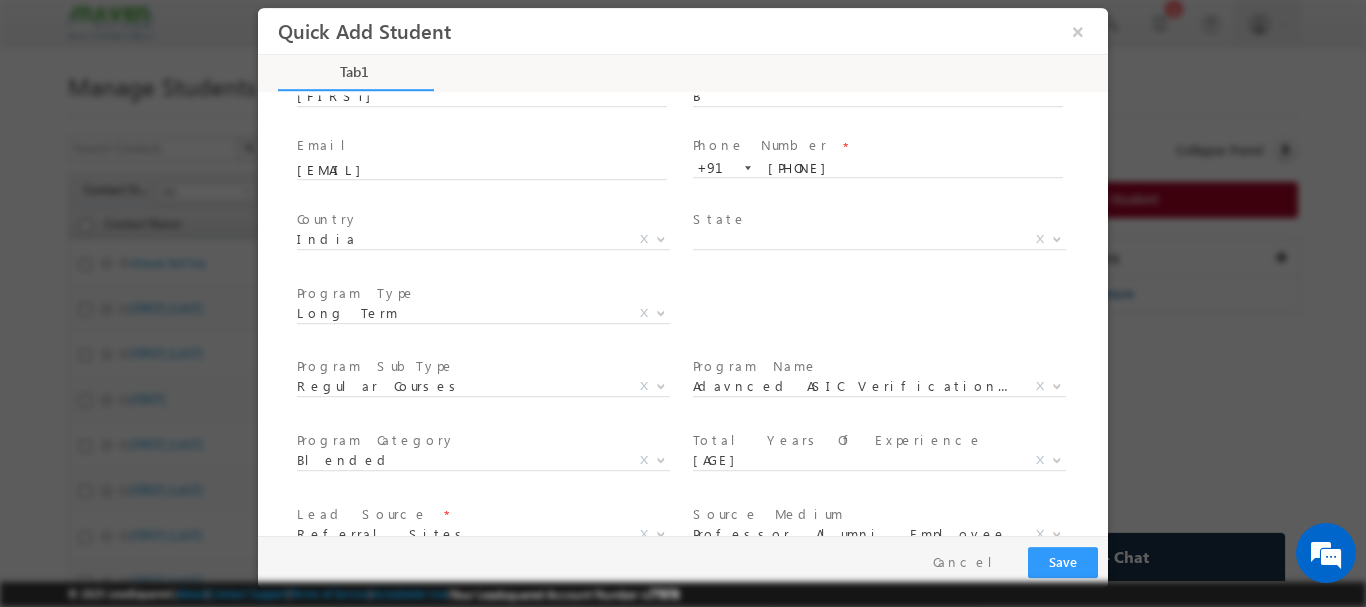 scroll, scrollTop: 0, scrollLeft: 0, axis: both 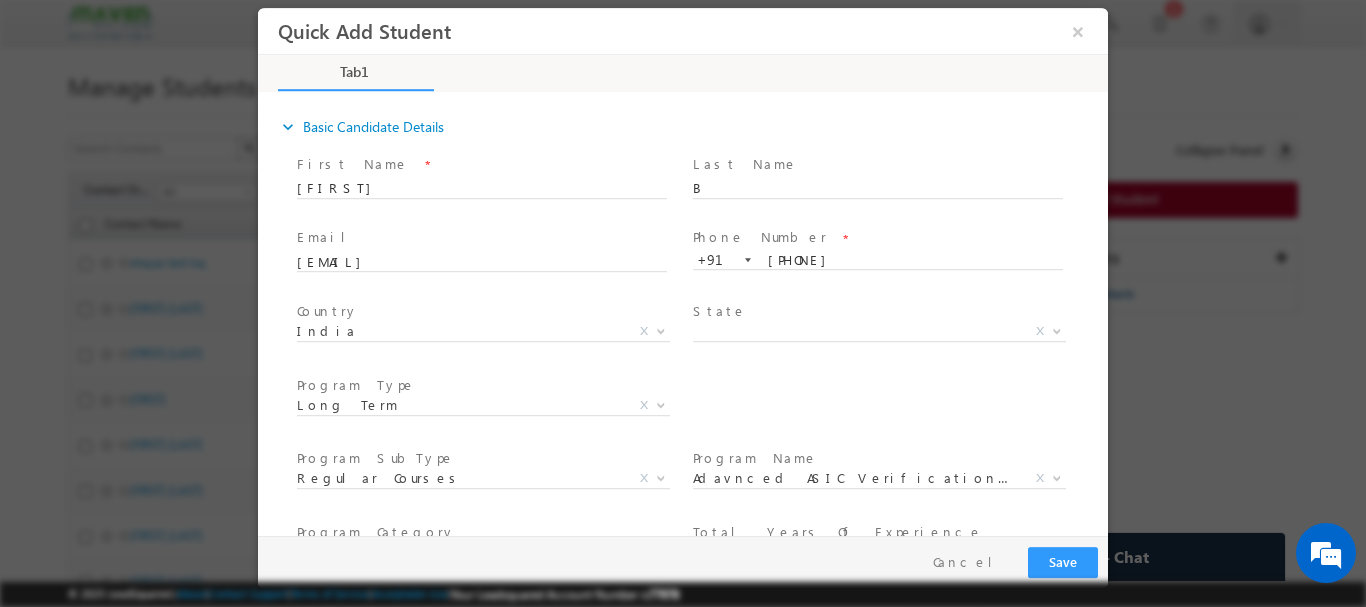 click at bounding box center (877, 278) 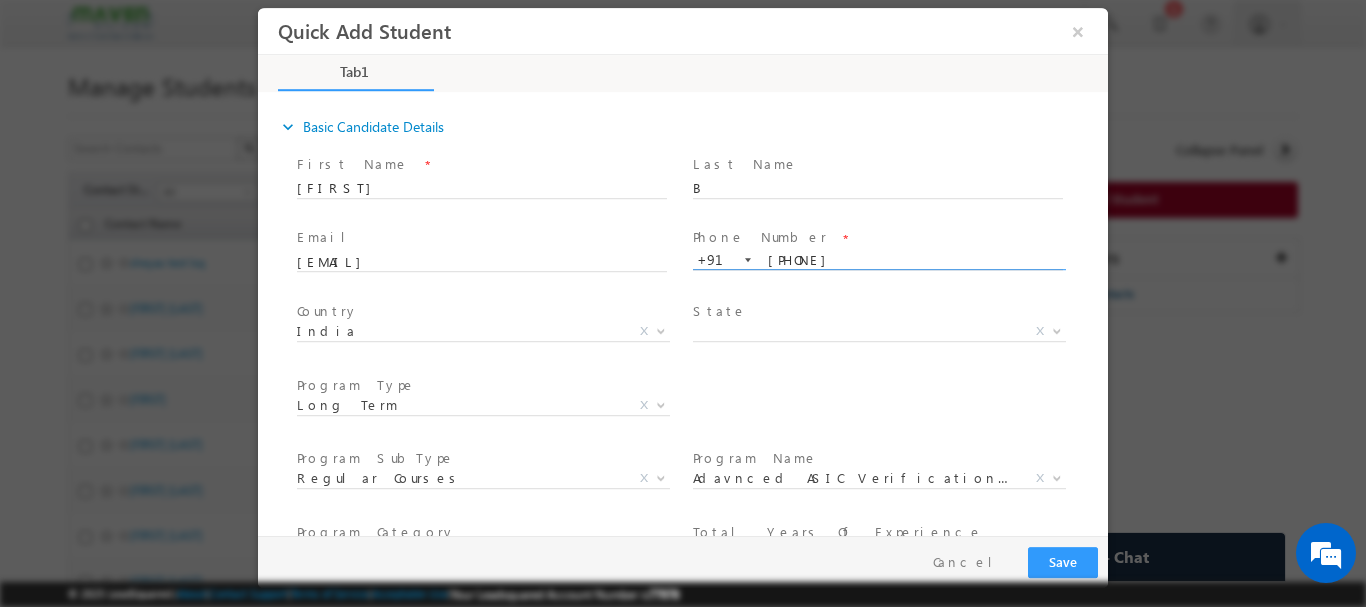 click on "8722670594" at bounding box center (878, 260) 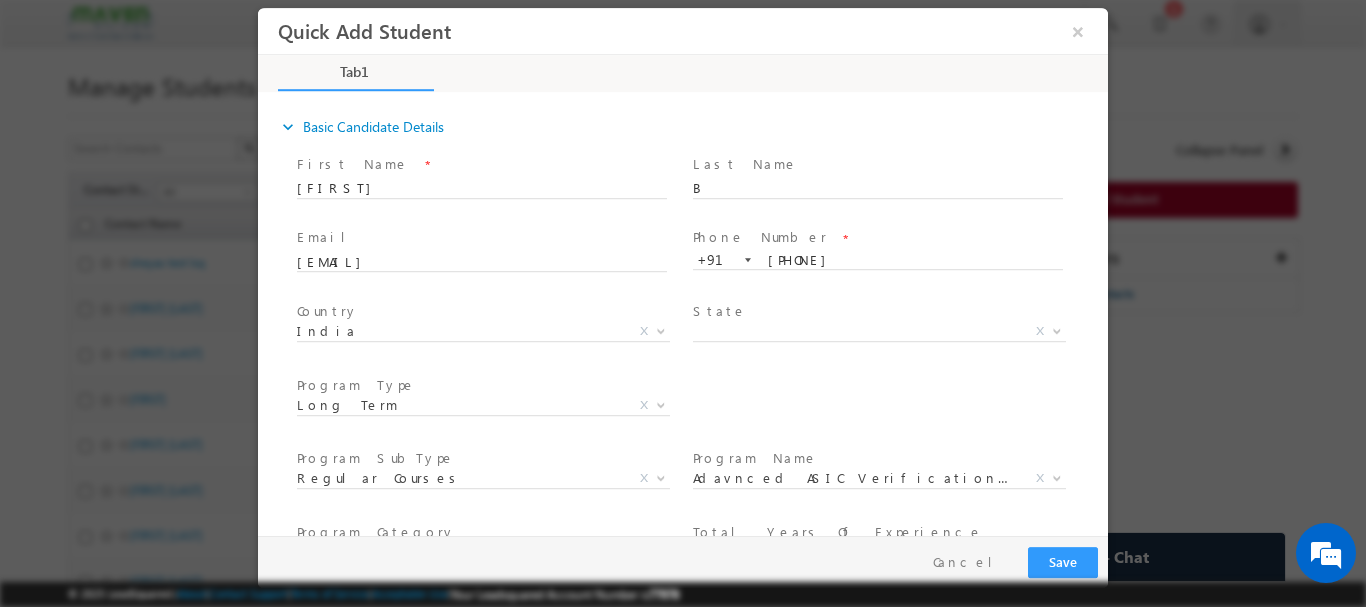 click at bounding box center (877, 278) 